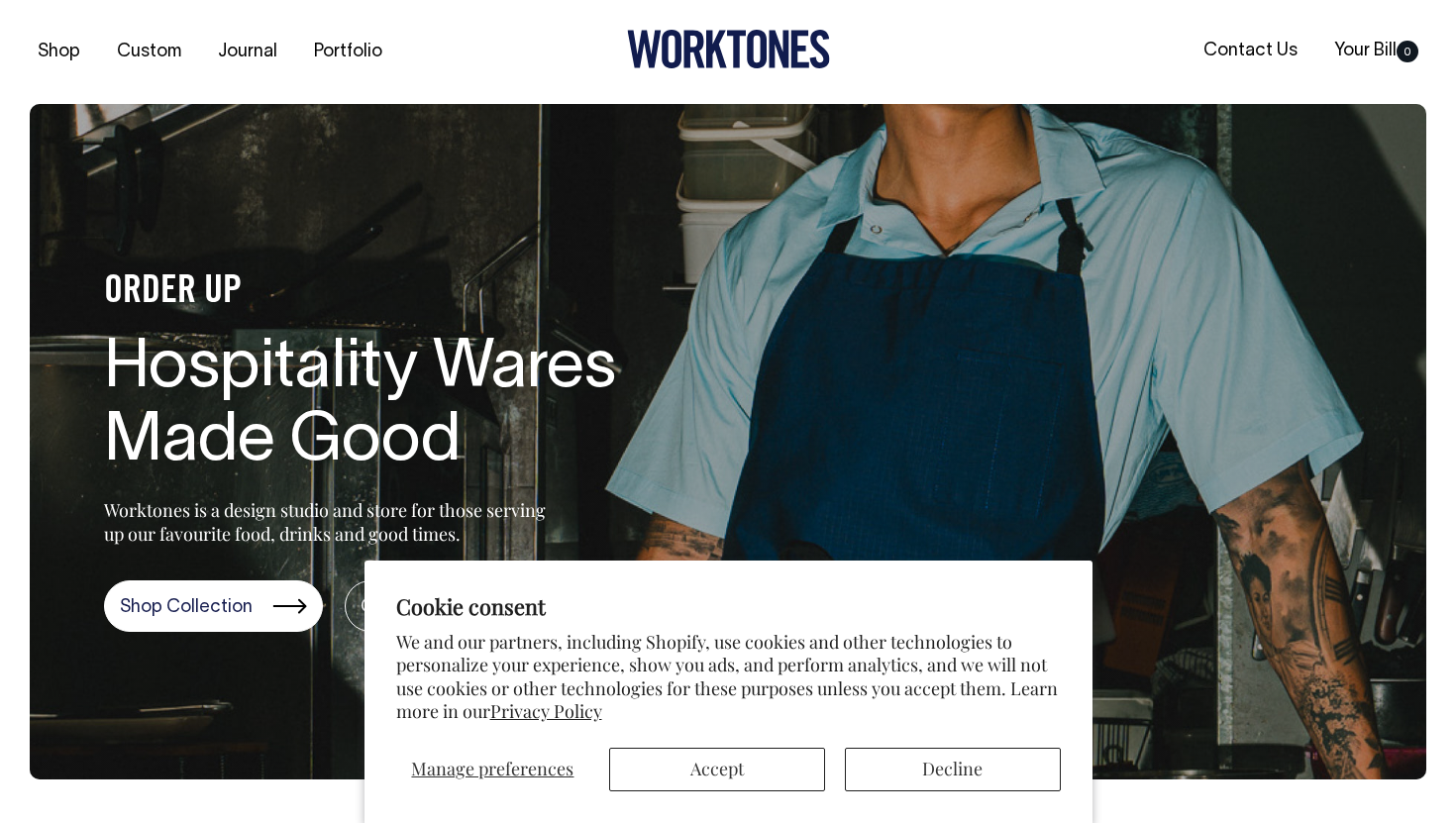 scroll, scrollTop: 0, scrollLeft: 0, axis: both 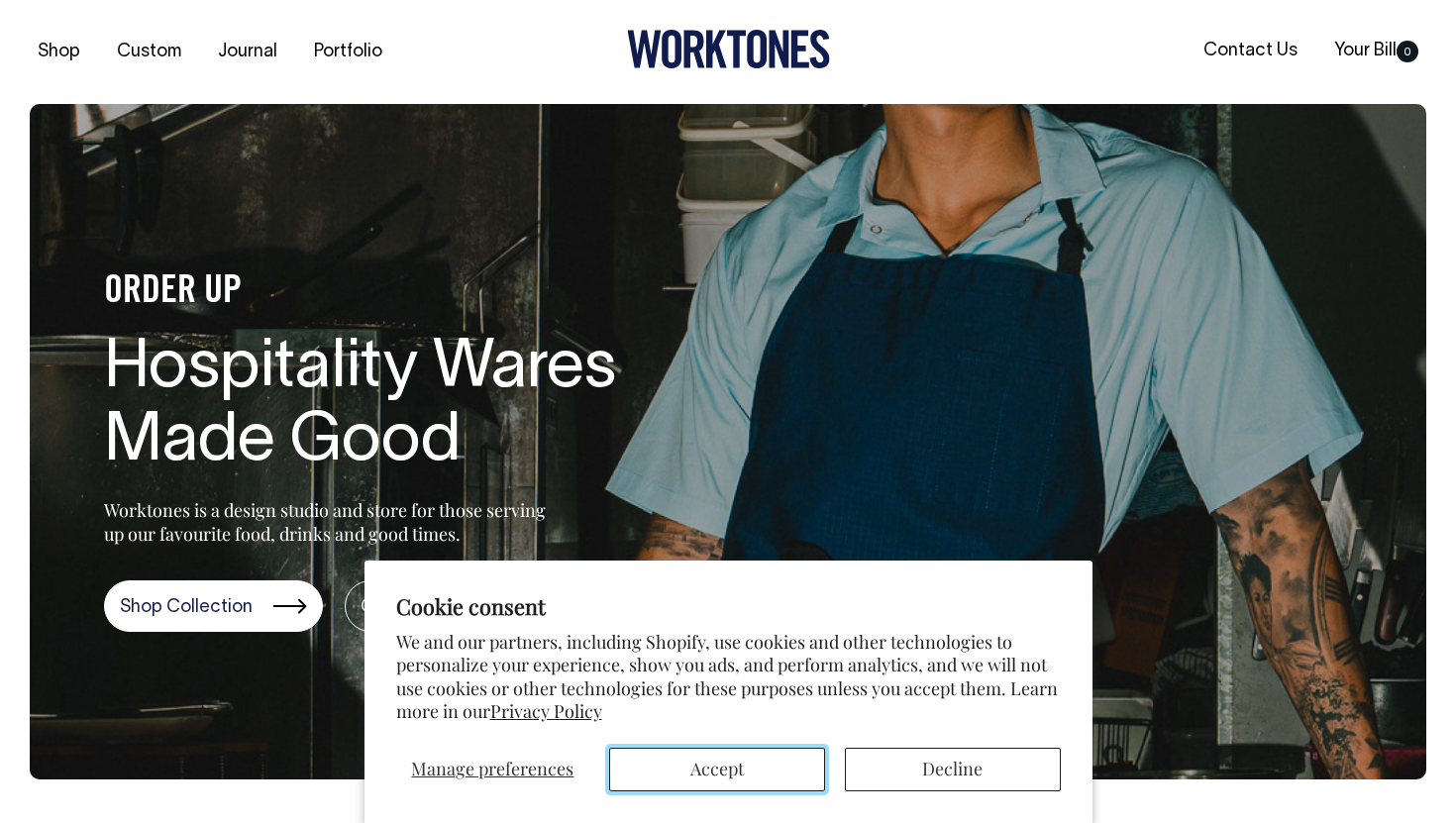 click on "Accept" at bounding box center (717, 770) 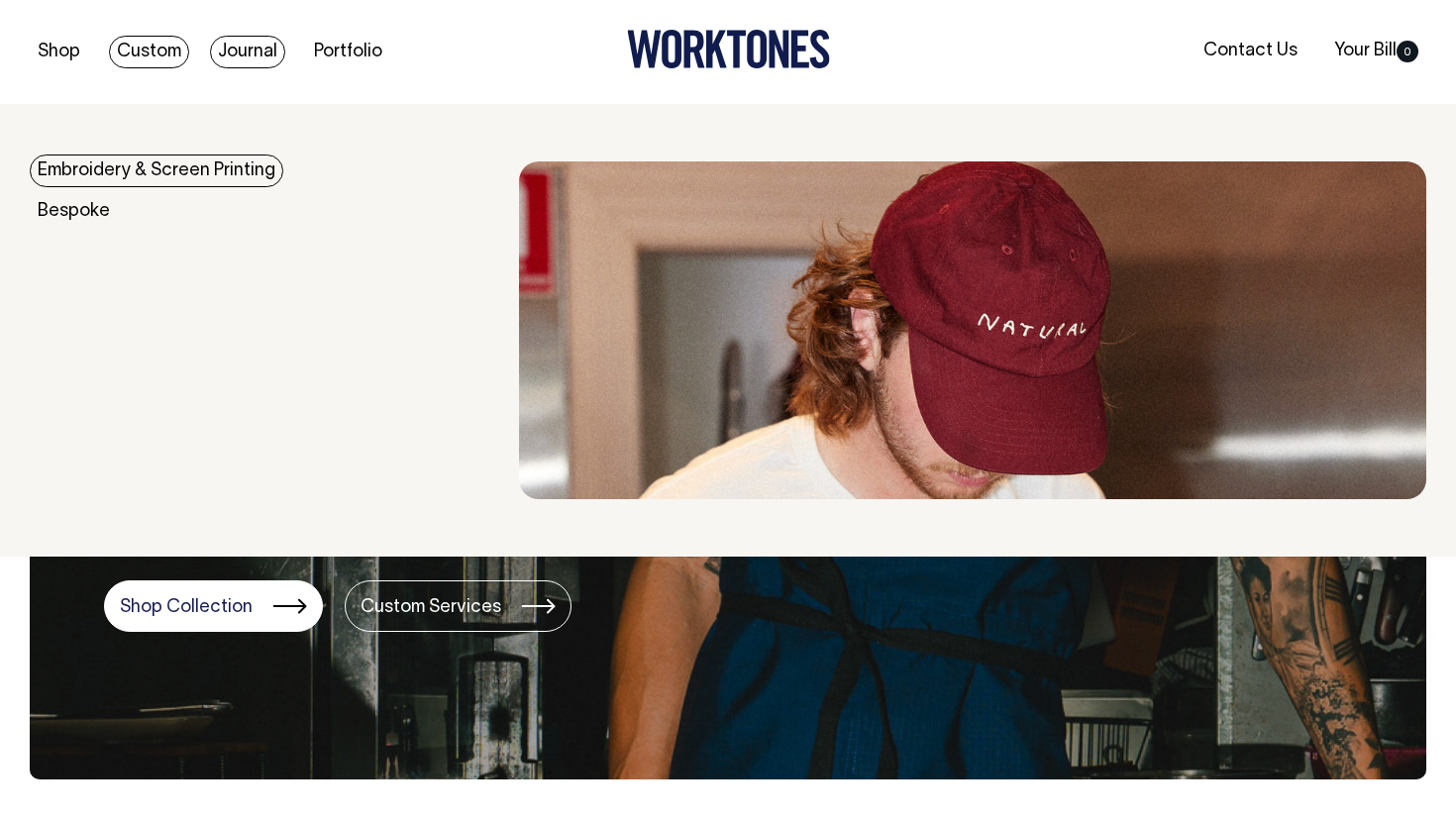 scroll, scrollTop: 0, scrollLeft: 0, axis: both 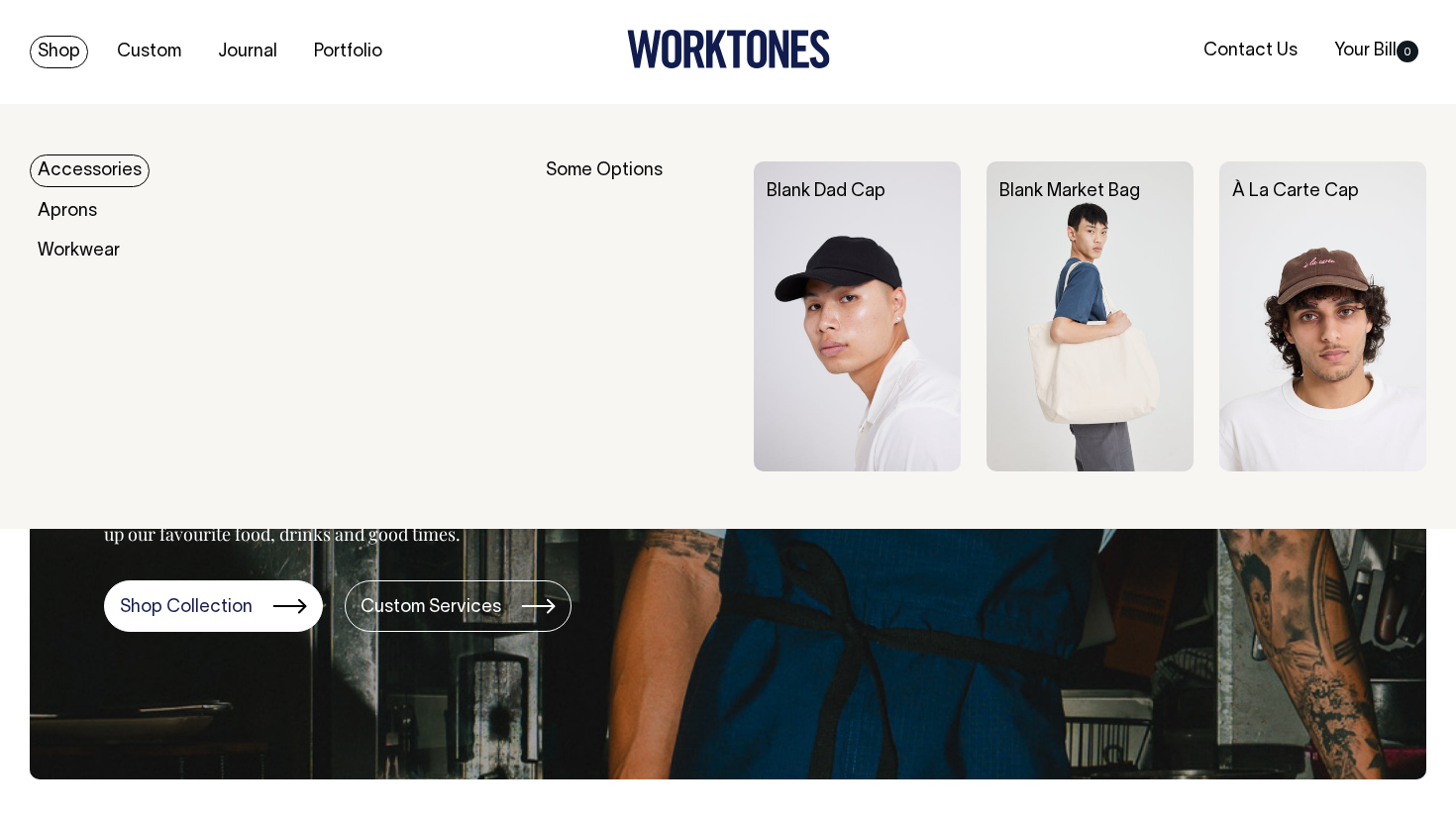 click on "Shop" at bounding box center (58, 51) 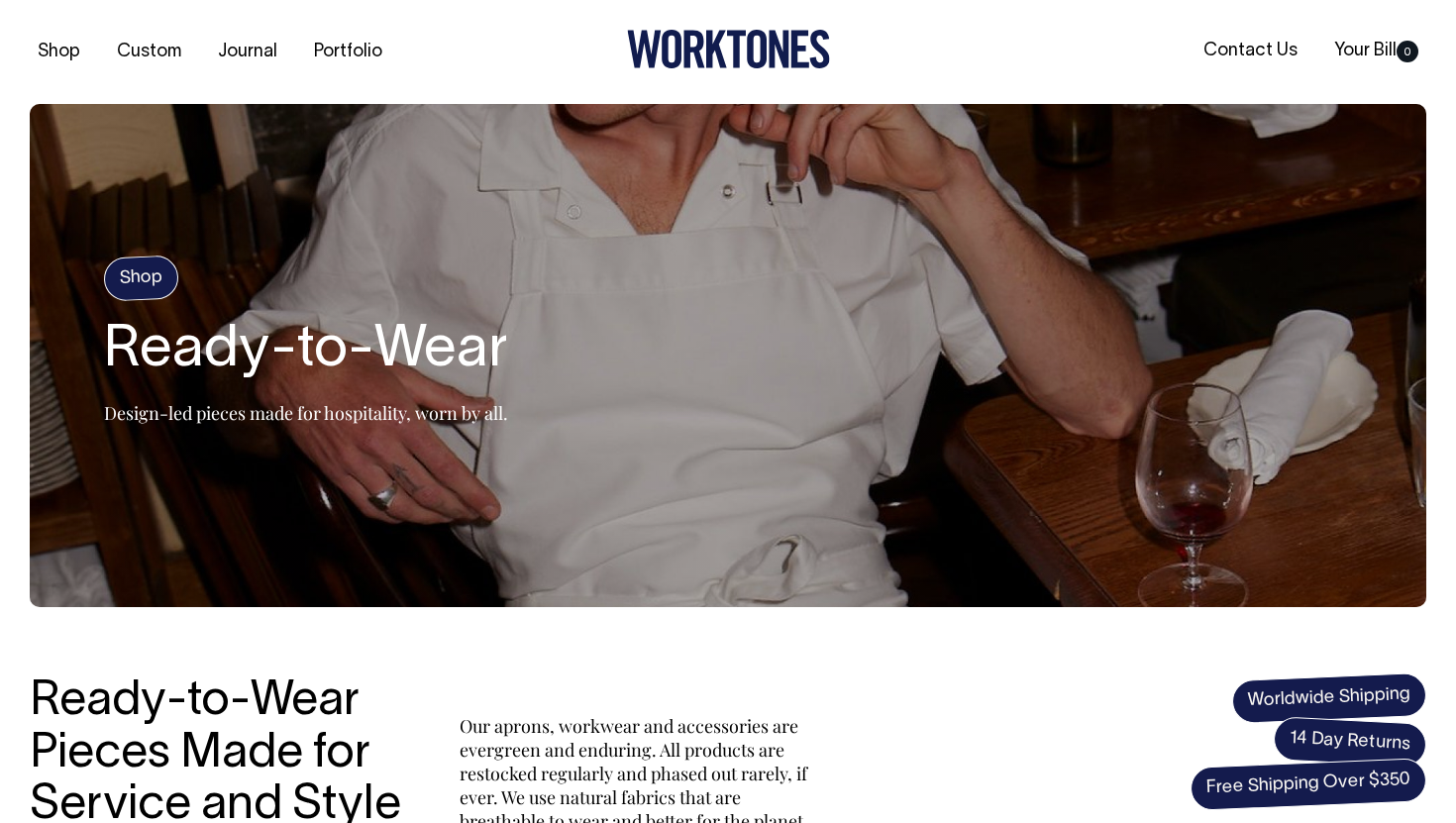 scroll, scrollTop: 0, scrollLeft: 0, axis: both 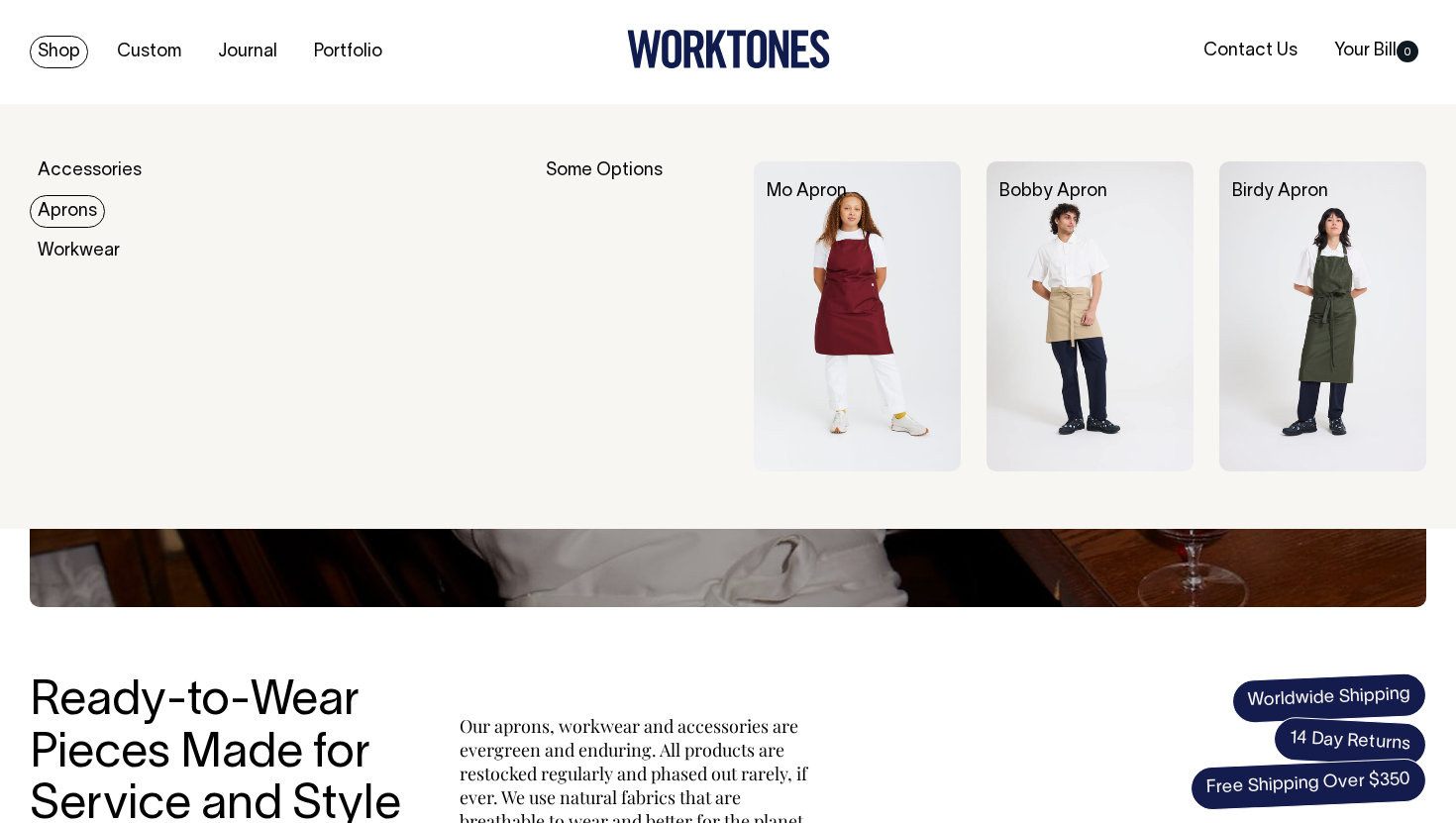 click on "Aprons" at bounding box center (67, 211) 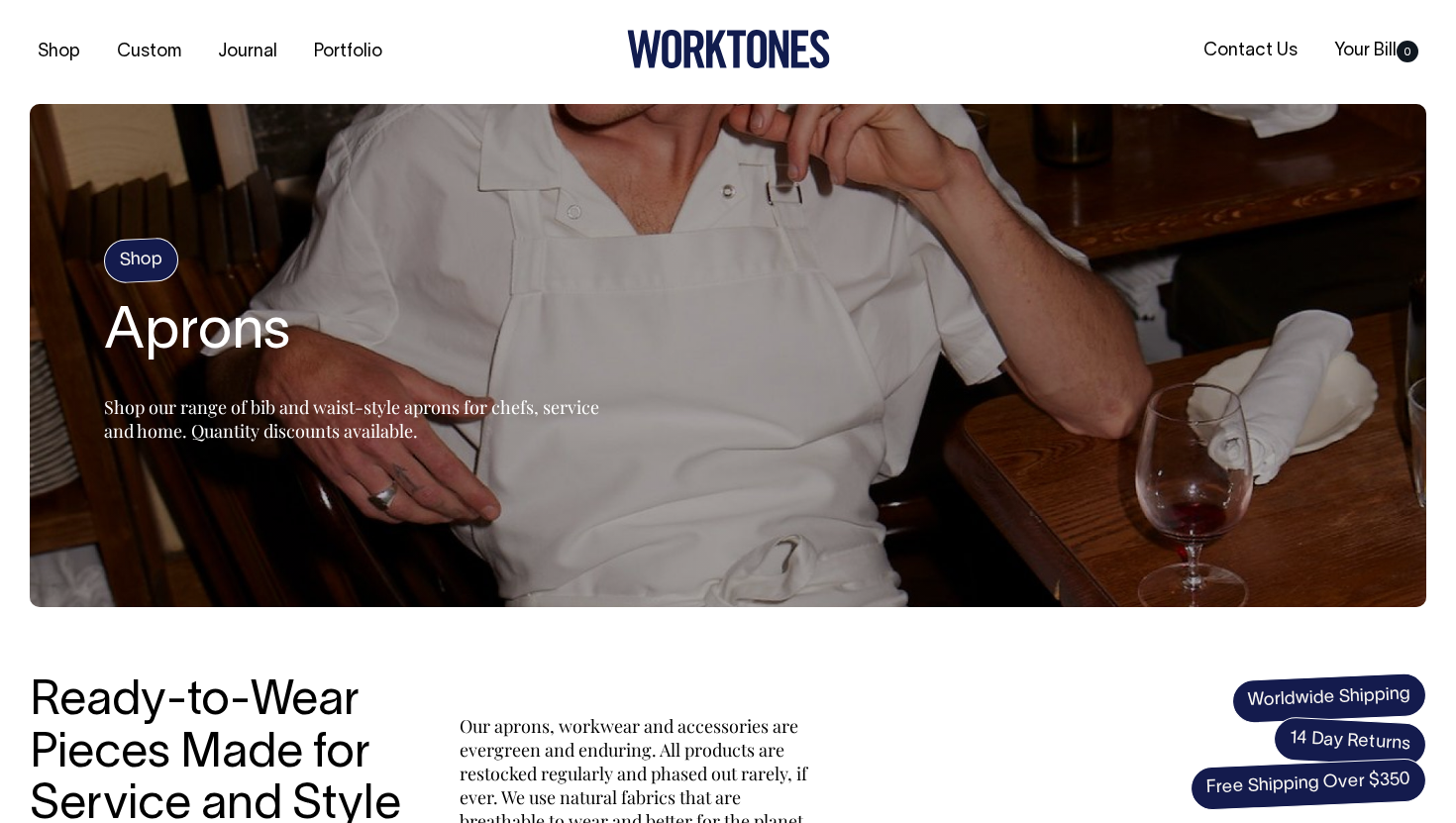 scroll, scrollTop: 0, scrollLeft: 0, axis: both 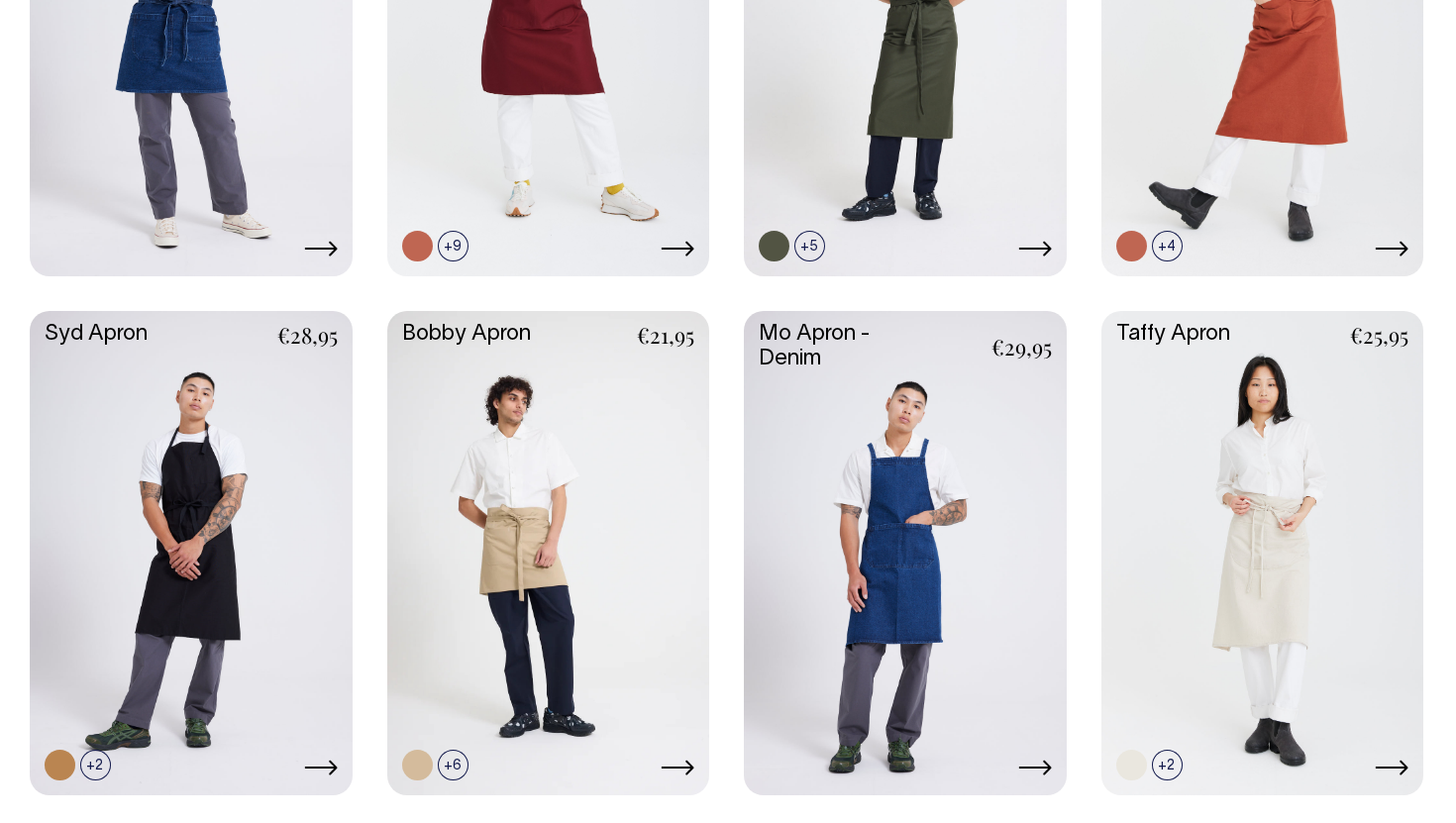 click at bounding box center [905, 551] 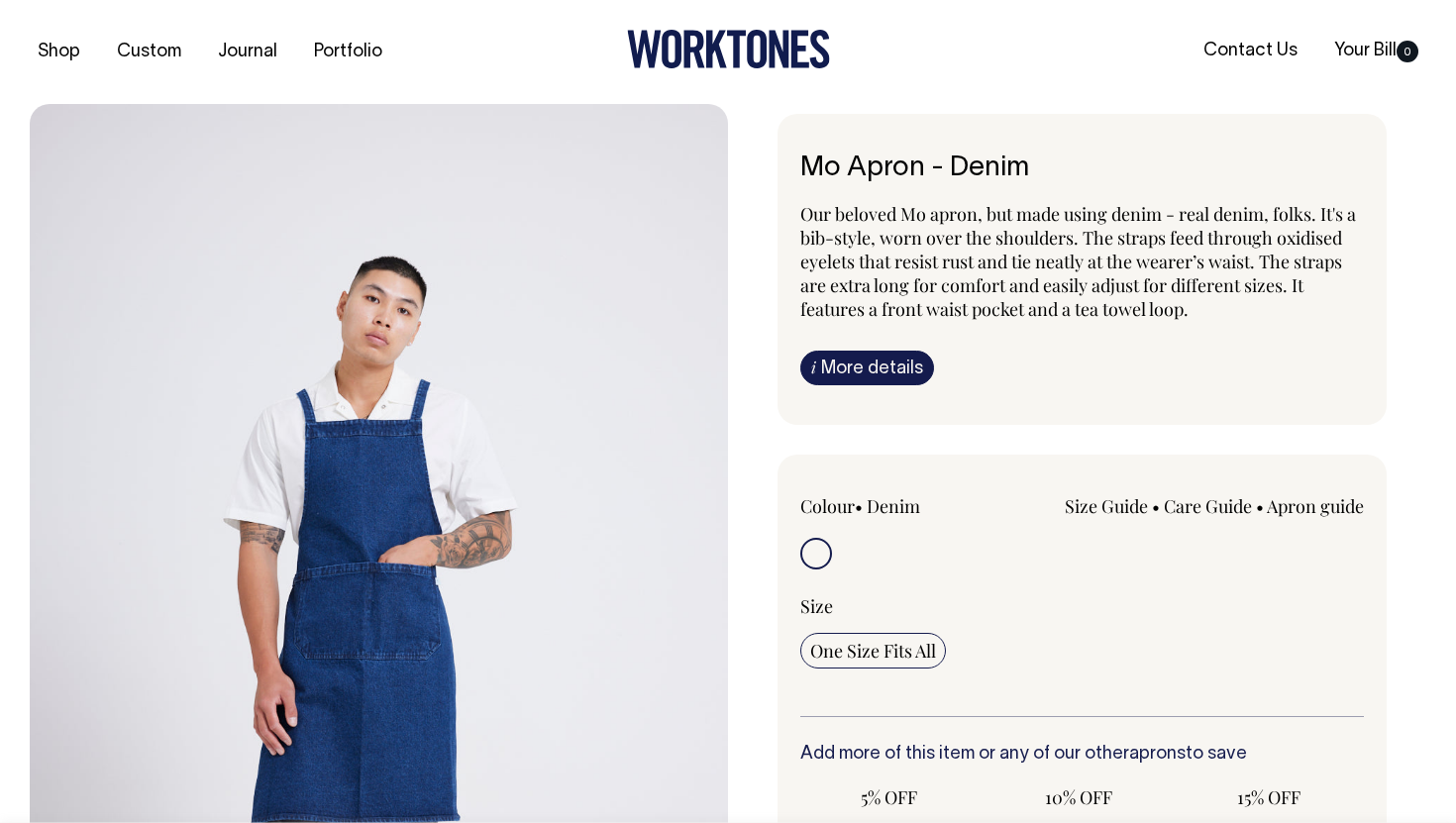 scroll, scrollTop: 0, scrollLeft: 0, axis: both 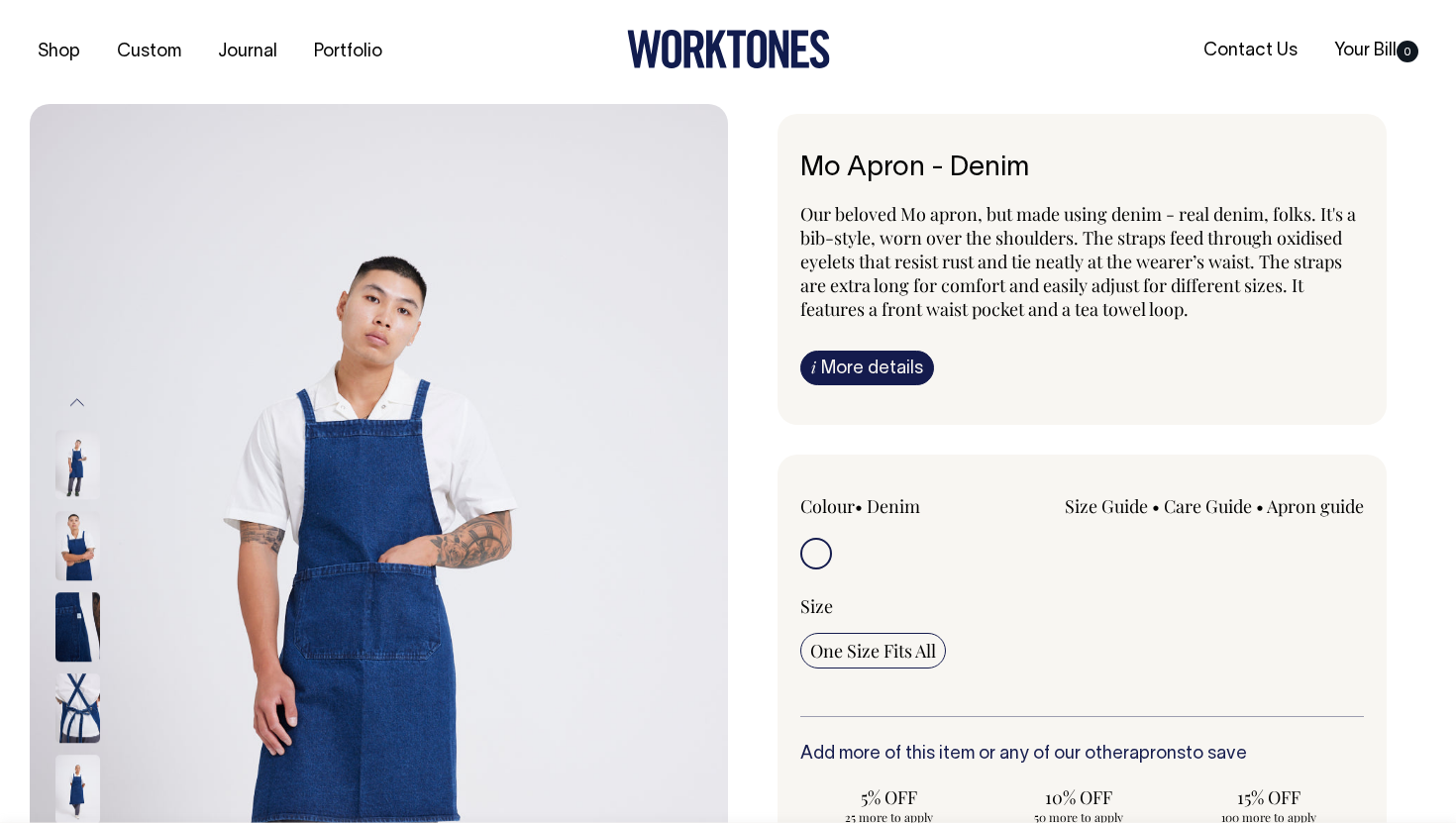 click on "Denim" at bounding box center (893, 506) 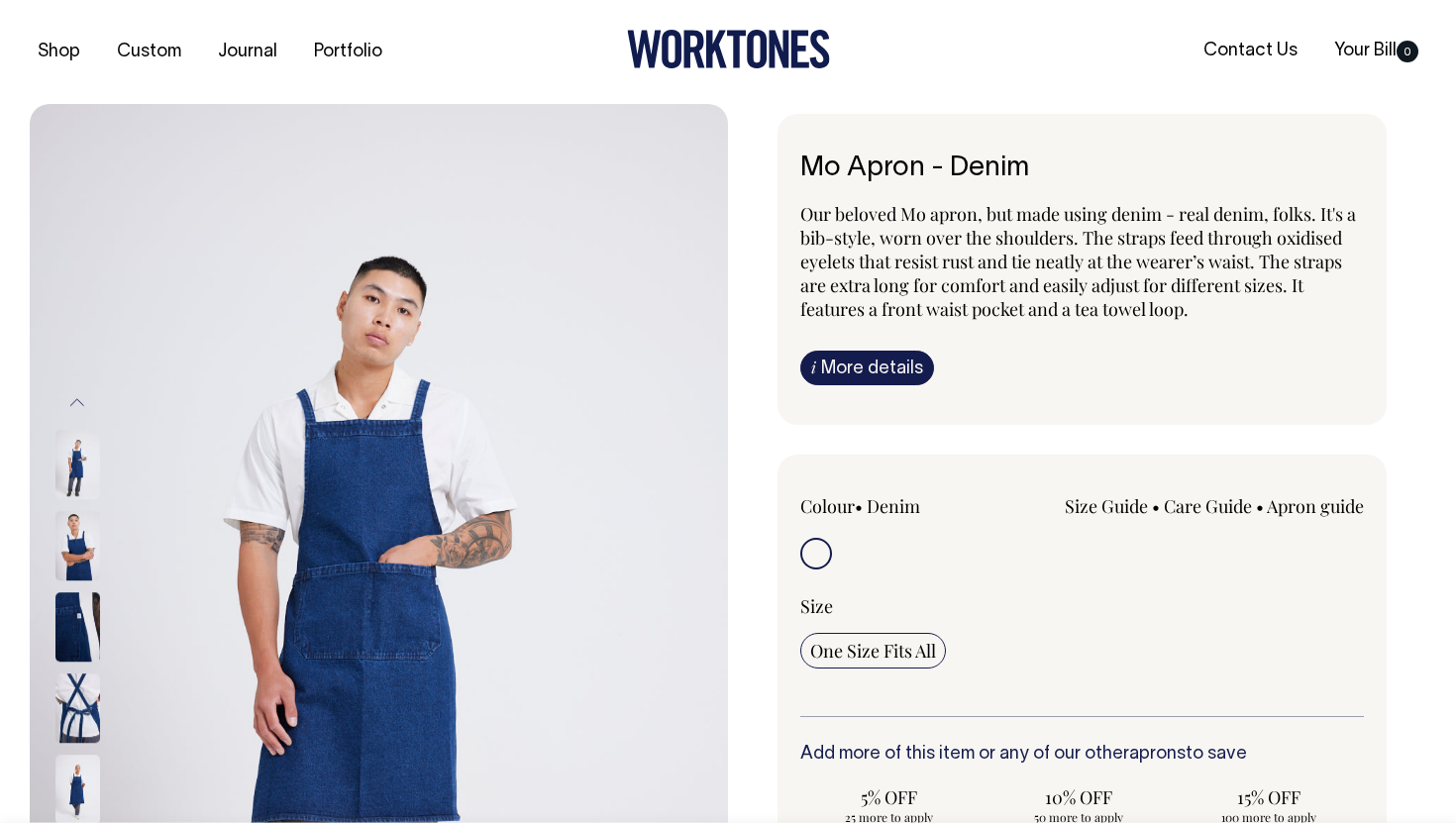 scroll, scrollTop: 0, scrollLeft: 0, axis: both 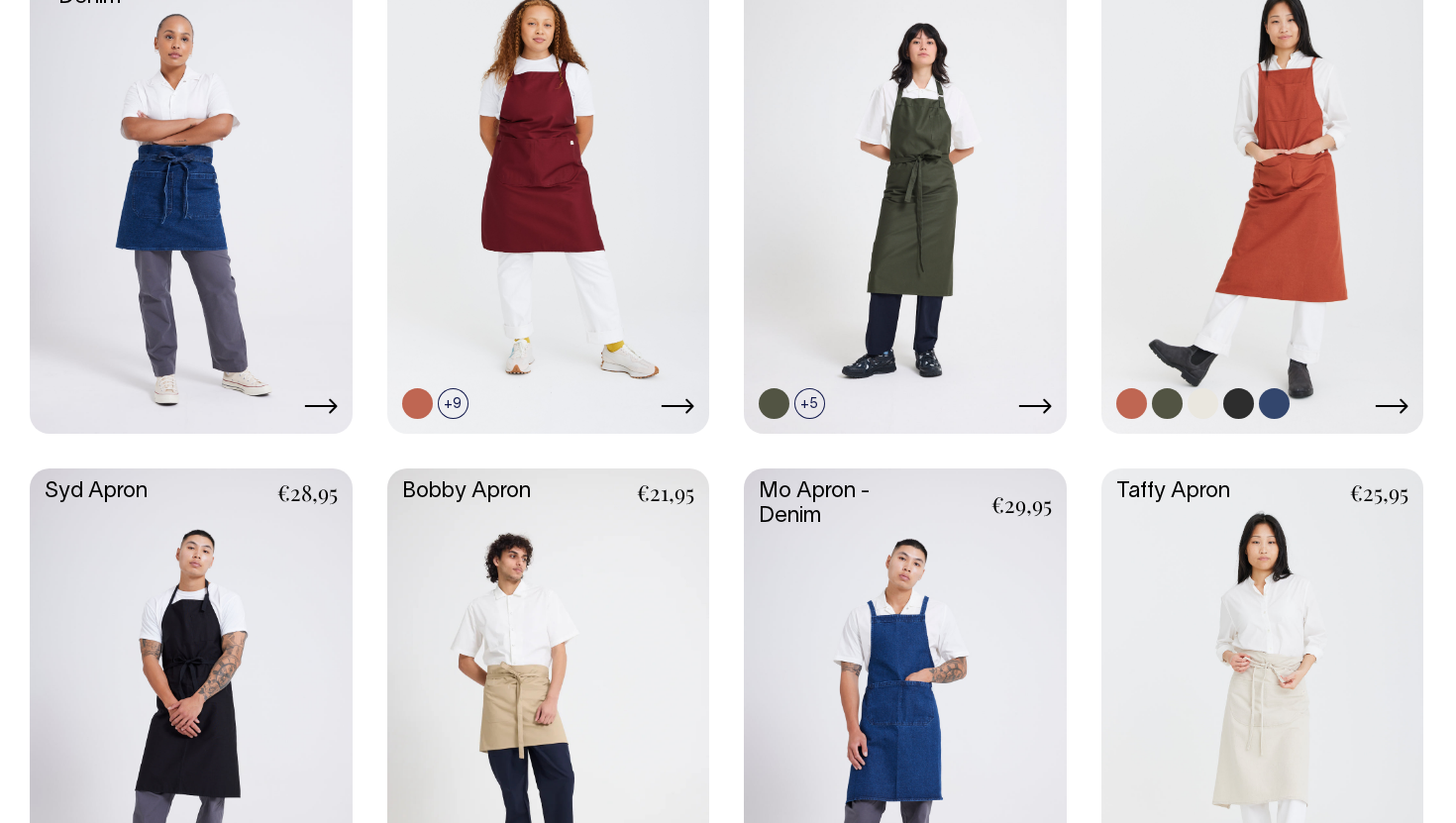 click at bounding box center [1202, 403] 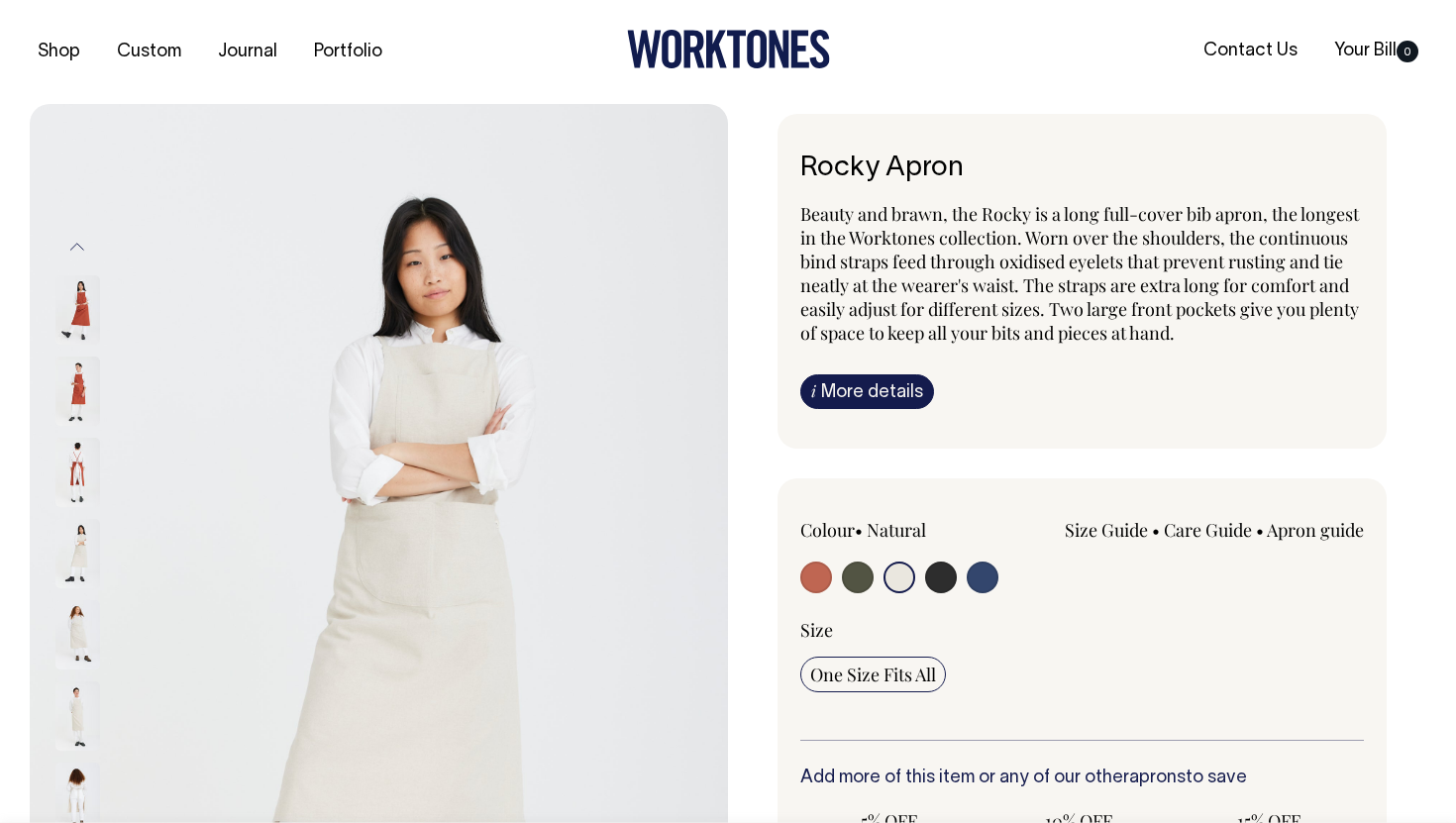 select on "Natural" 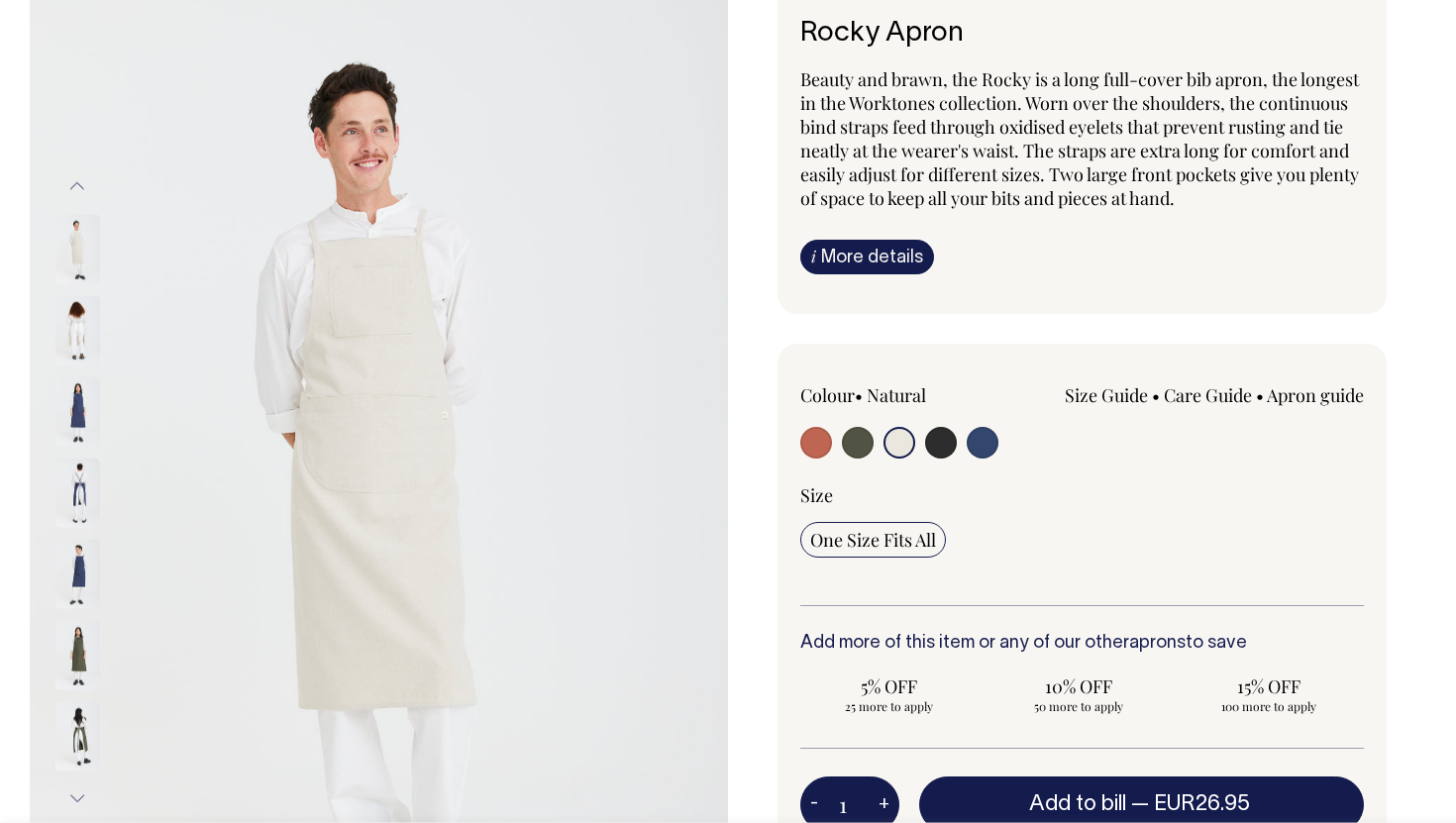 scroll, scrollTop: 136, scrollLeft: 0, axis: vertical 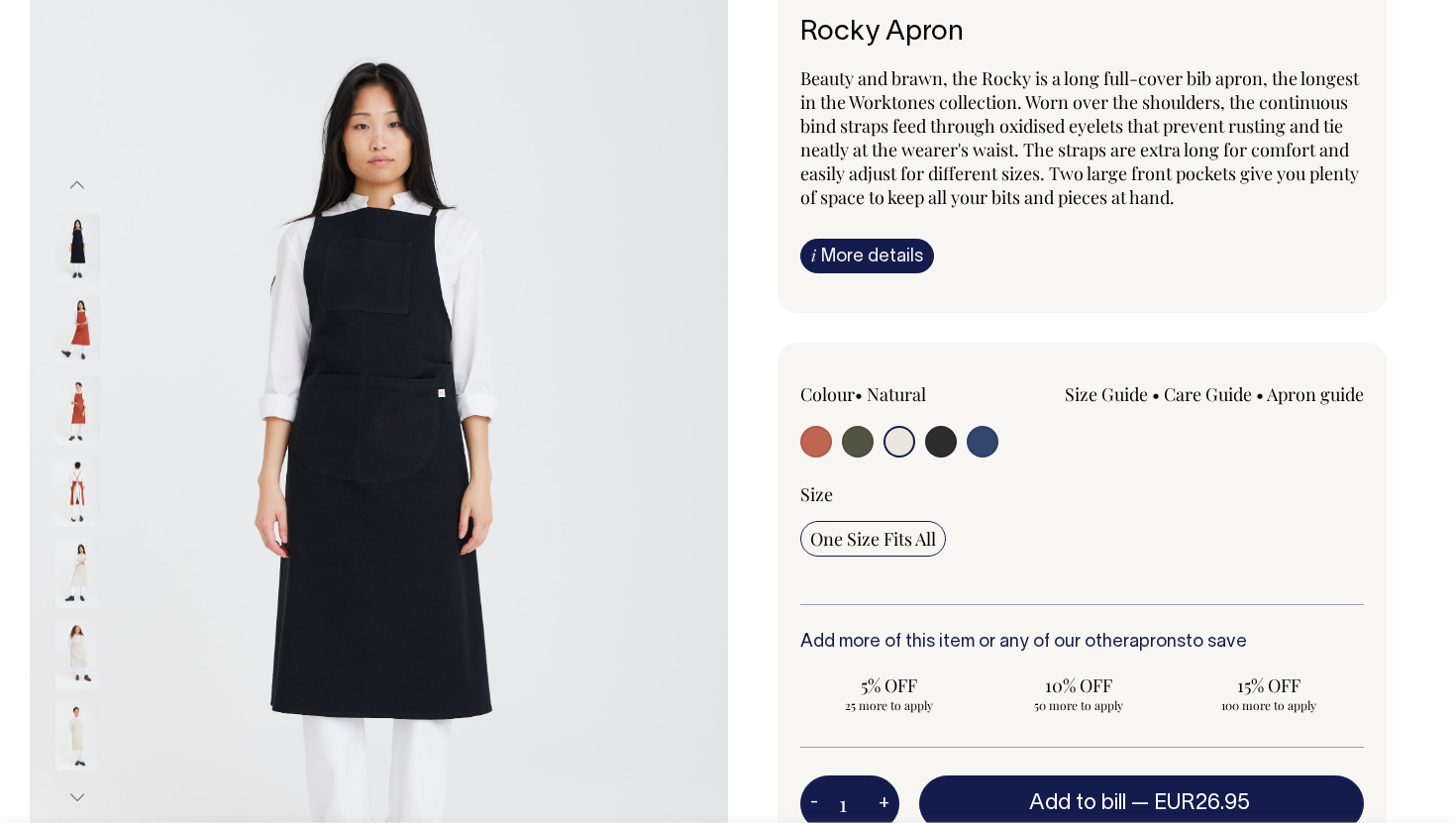 click at bounding box center (899, 442) 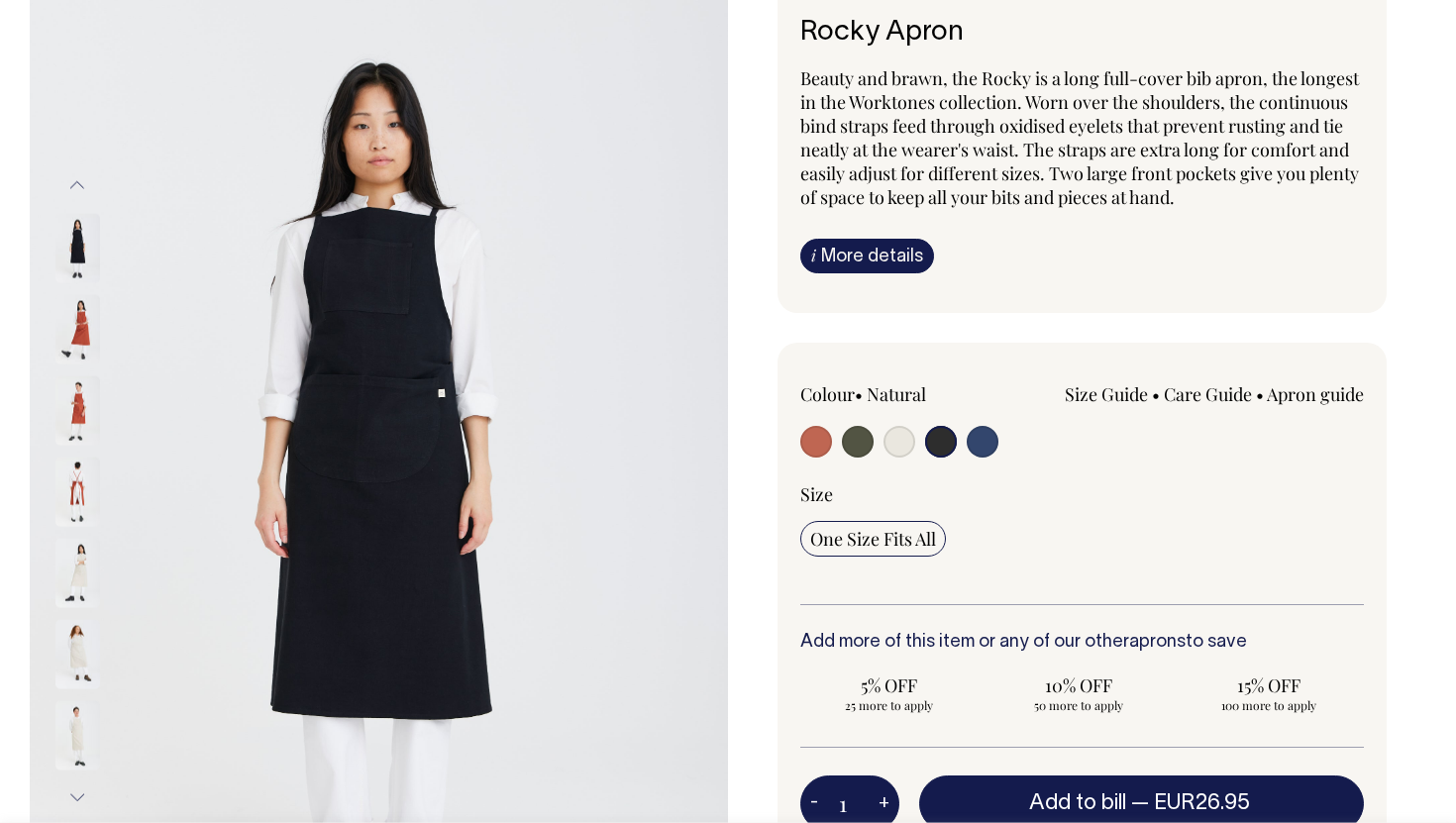 radio on "true" 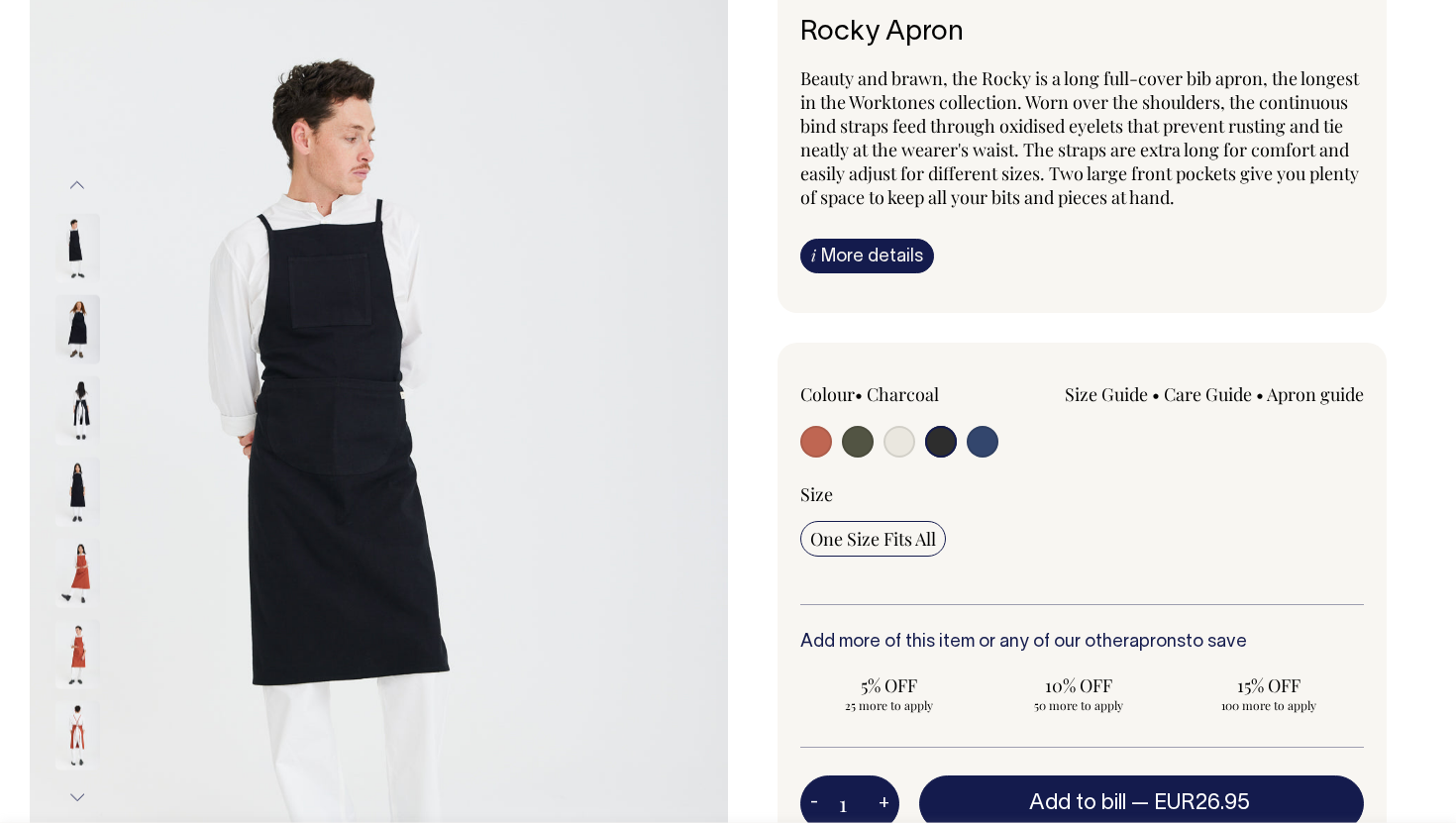 click at bounding box center (899, 442) 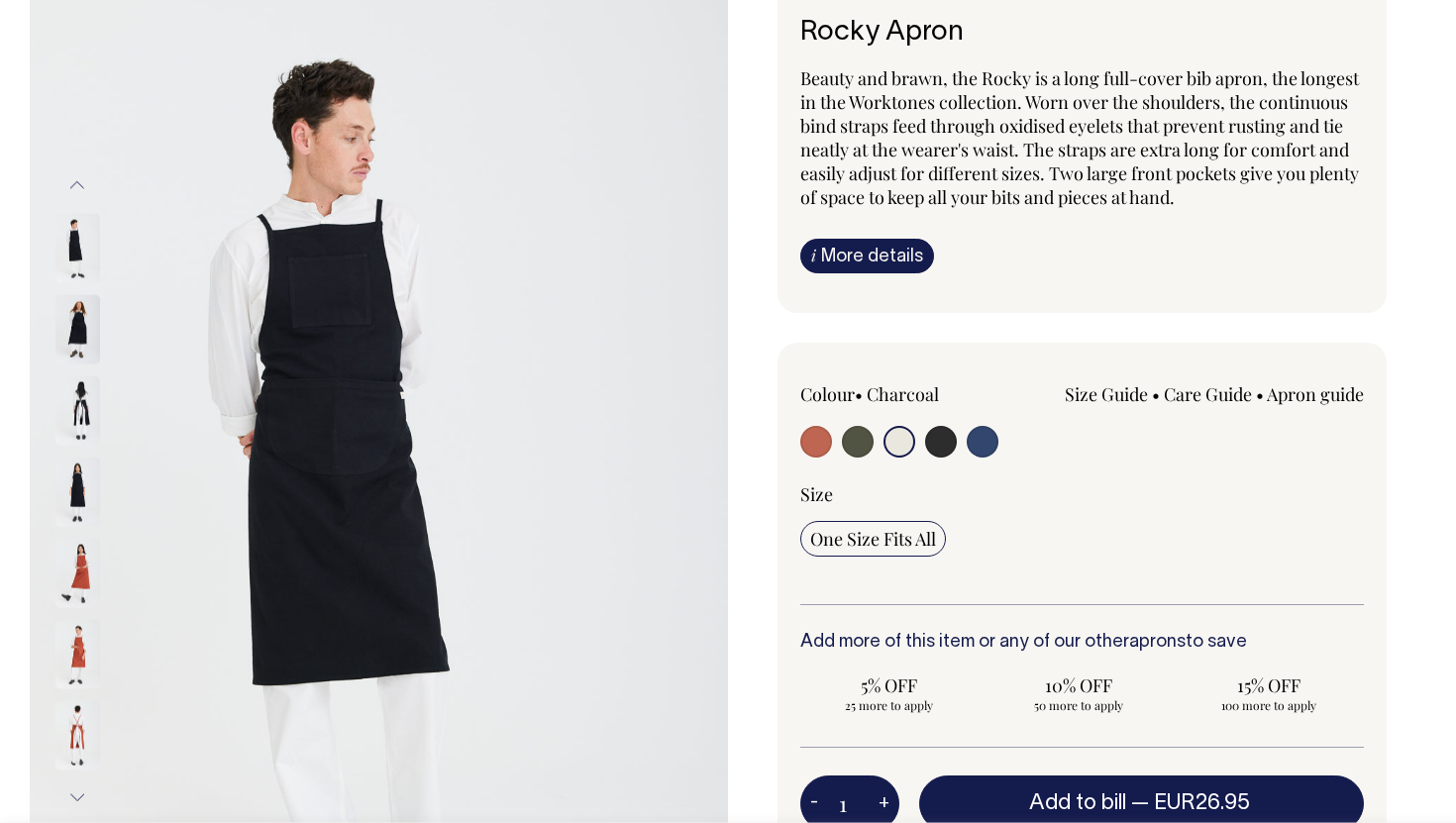 radio on "true" 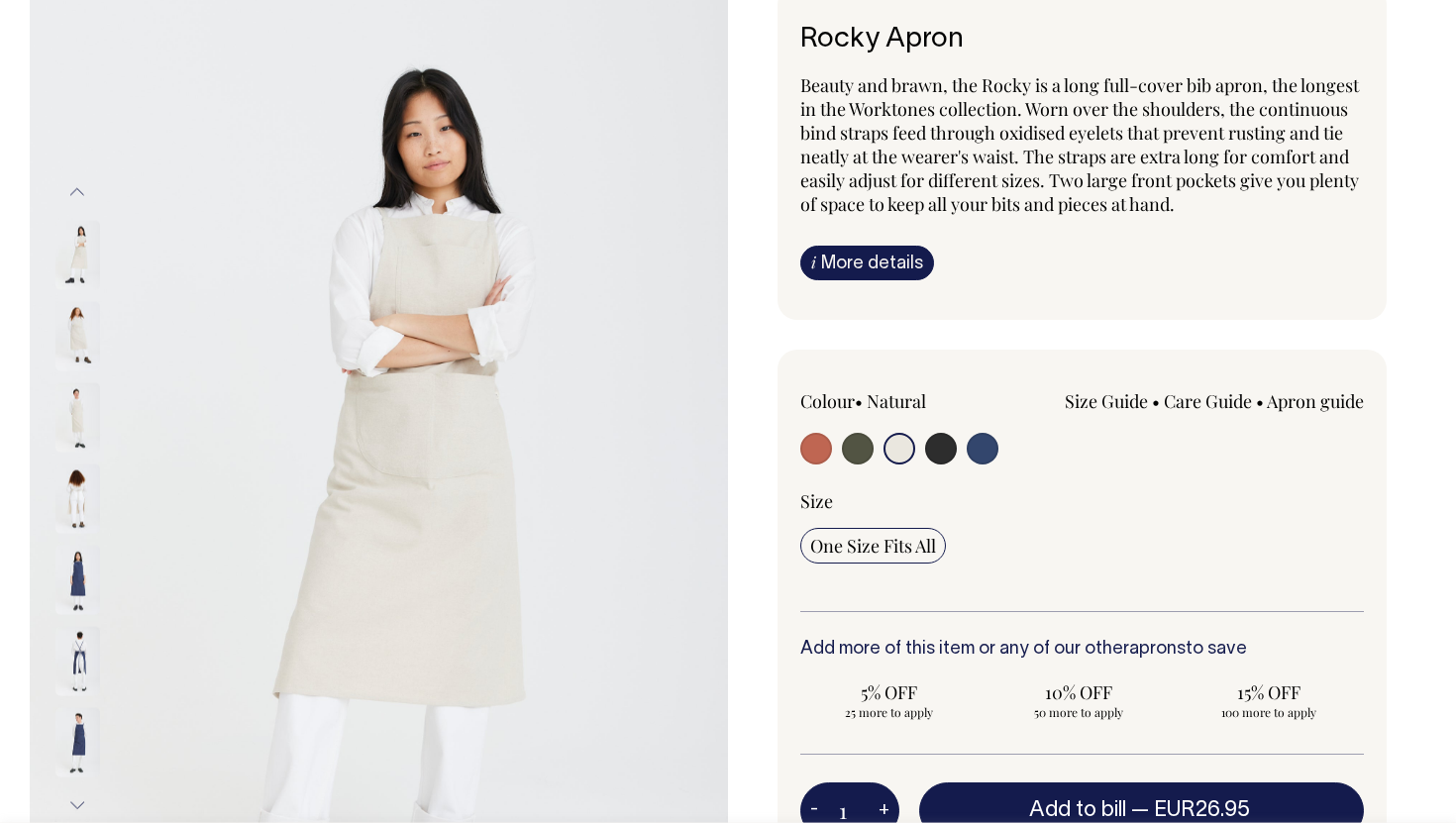 scroll, scrollTop: 129, scrollLeft: 0, axis: vertical 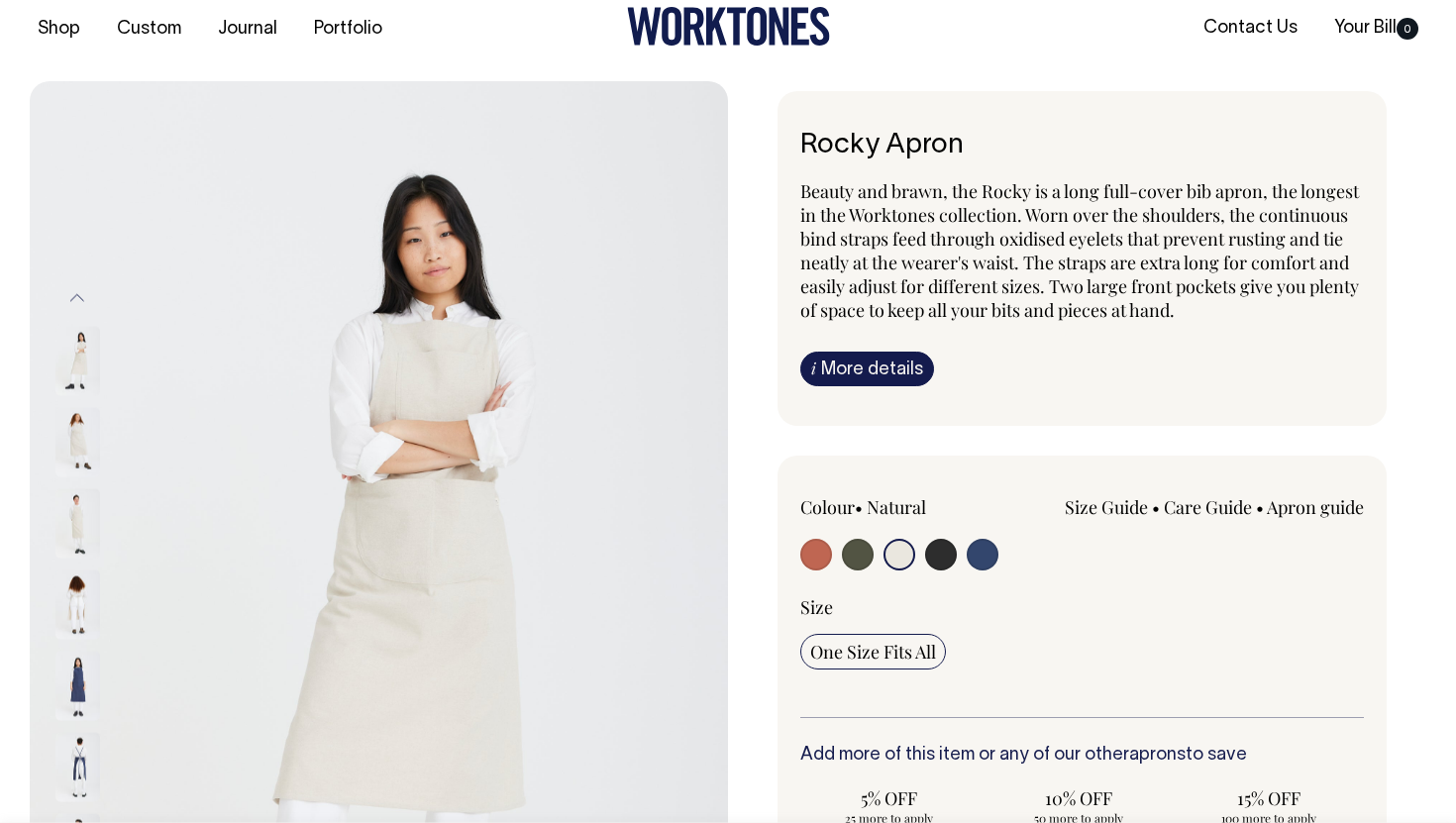 click at bounding box center (77, 523) 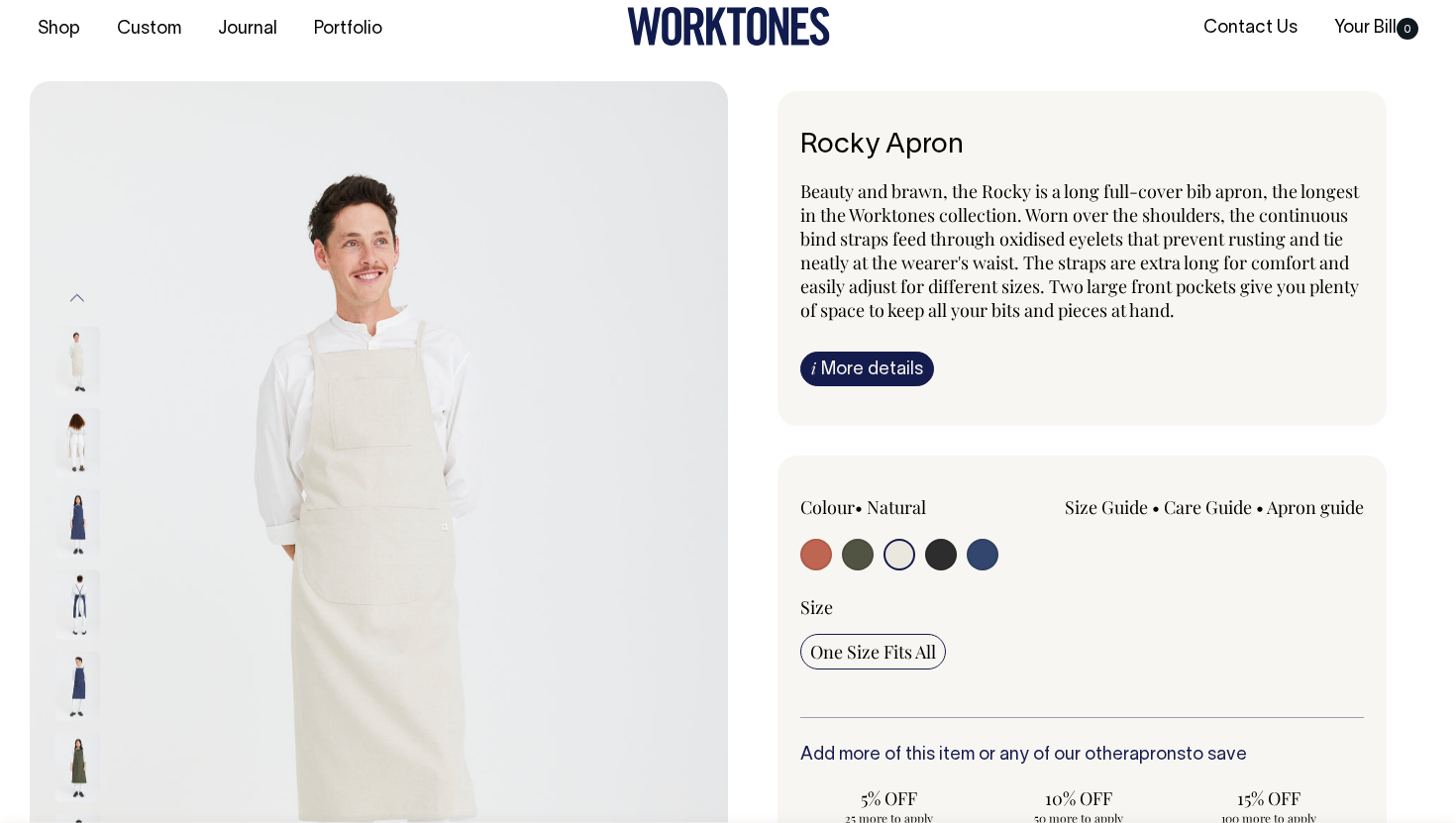 click at bounding box center [104, 1010] 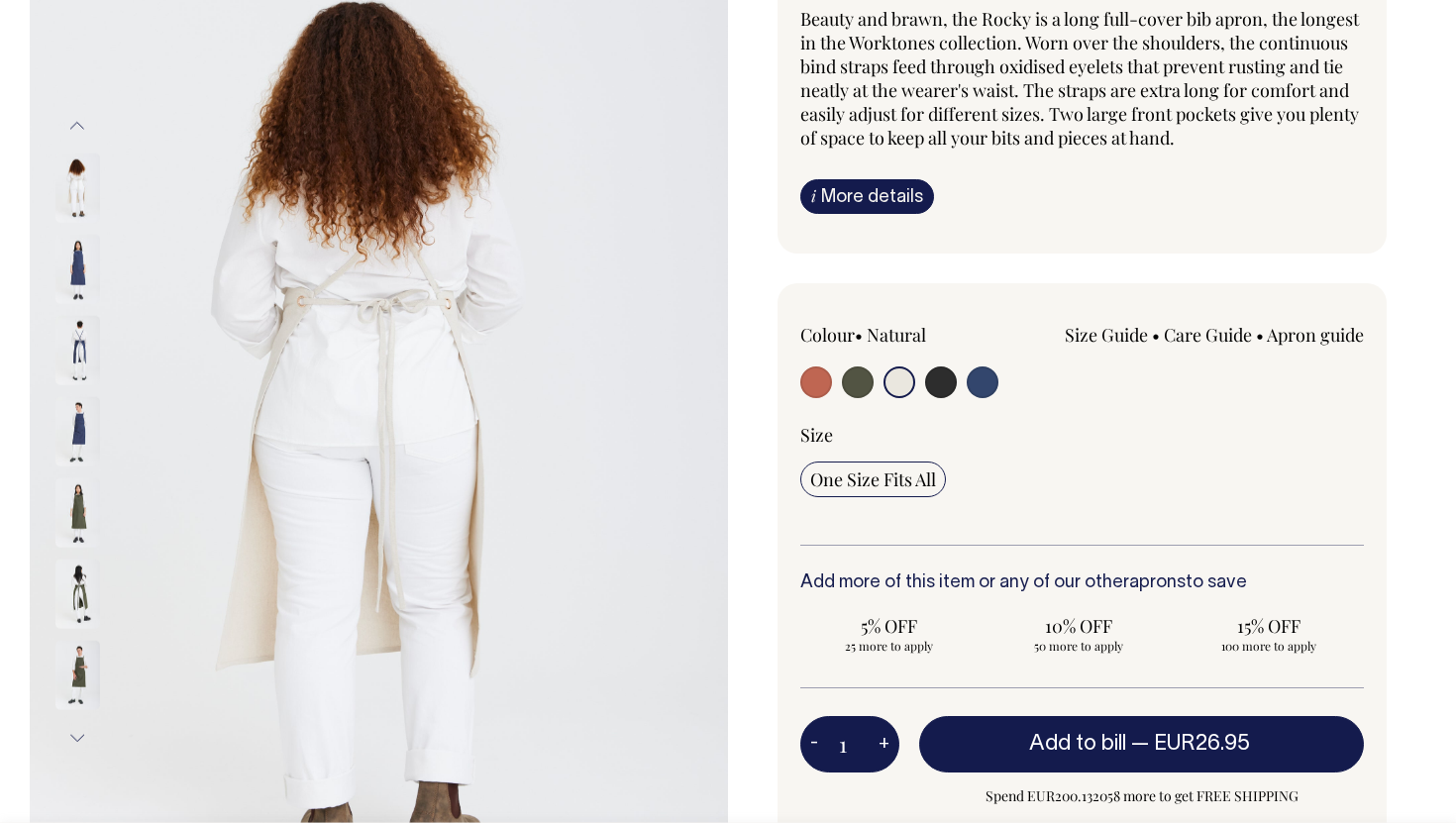 scroll, scrollTop: 196, scrollLeft: 0, axis: vertical 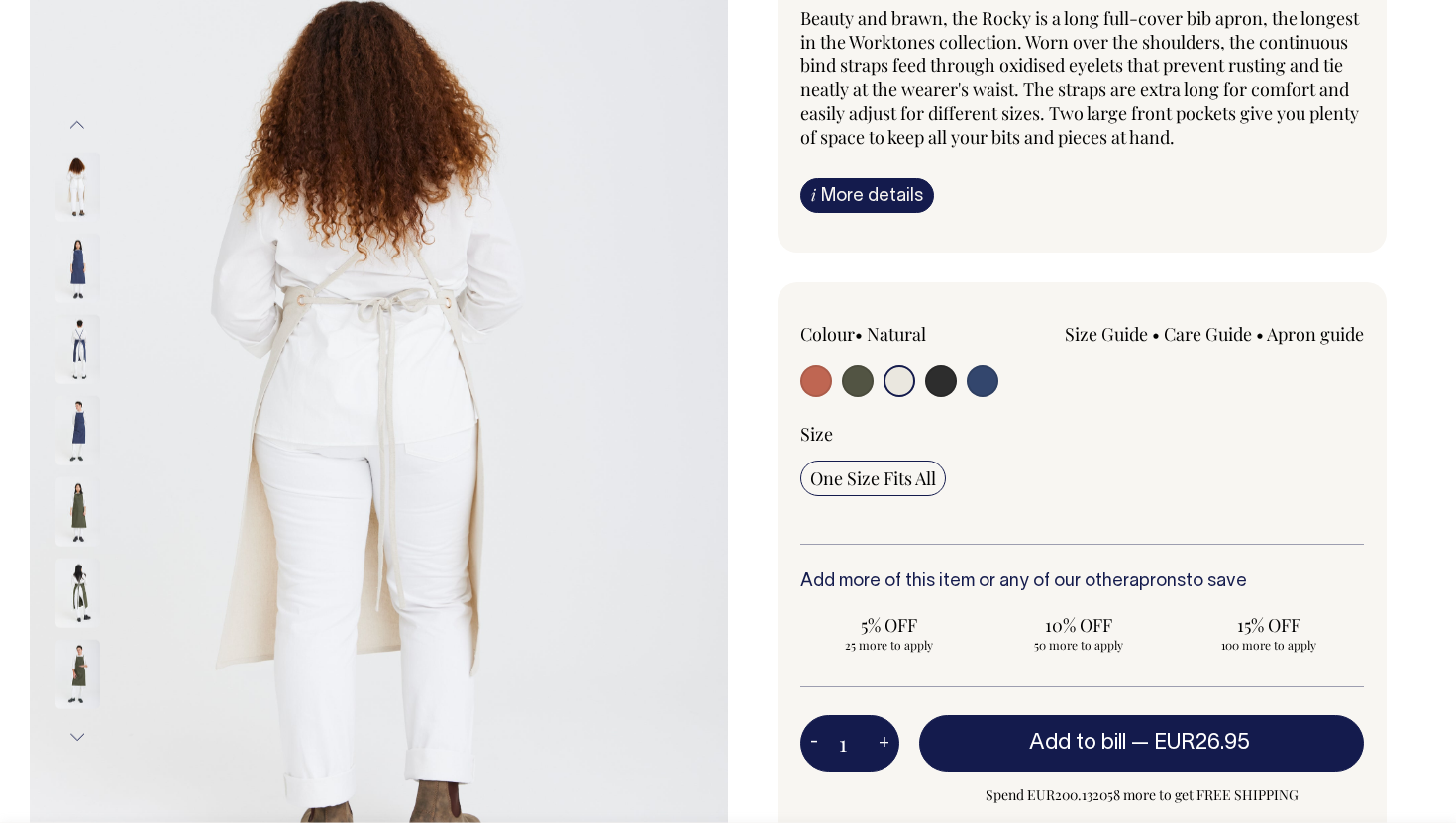 click on "Next" at bounding box center [77, 737] 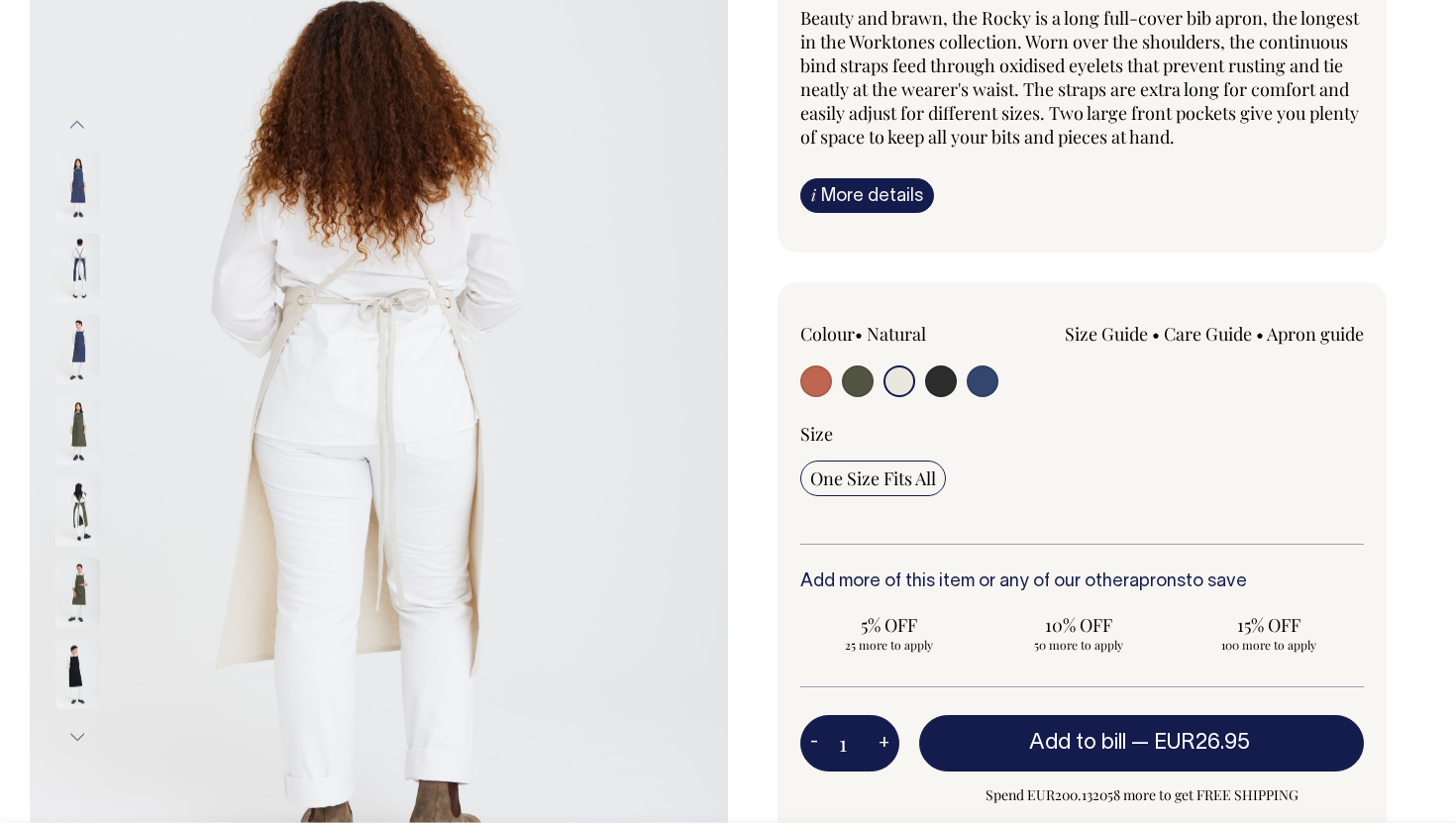 click on "Next" at bounding box center (77, 737) 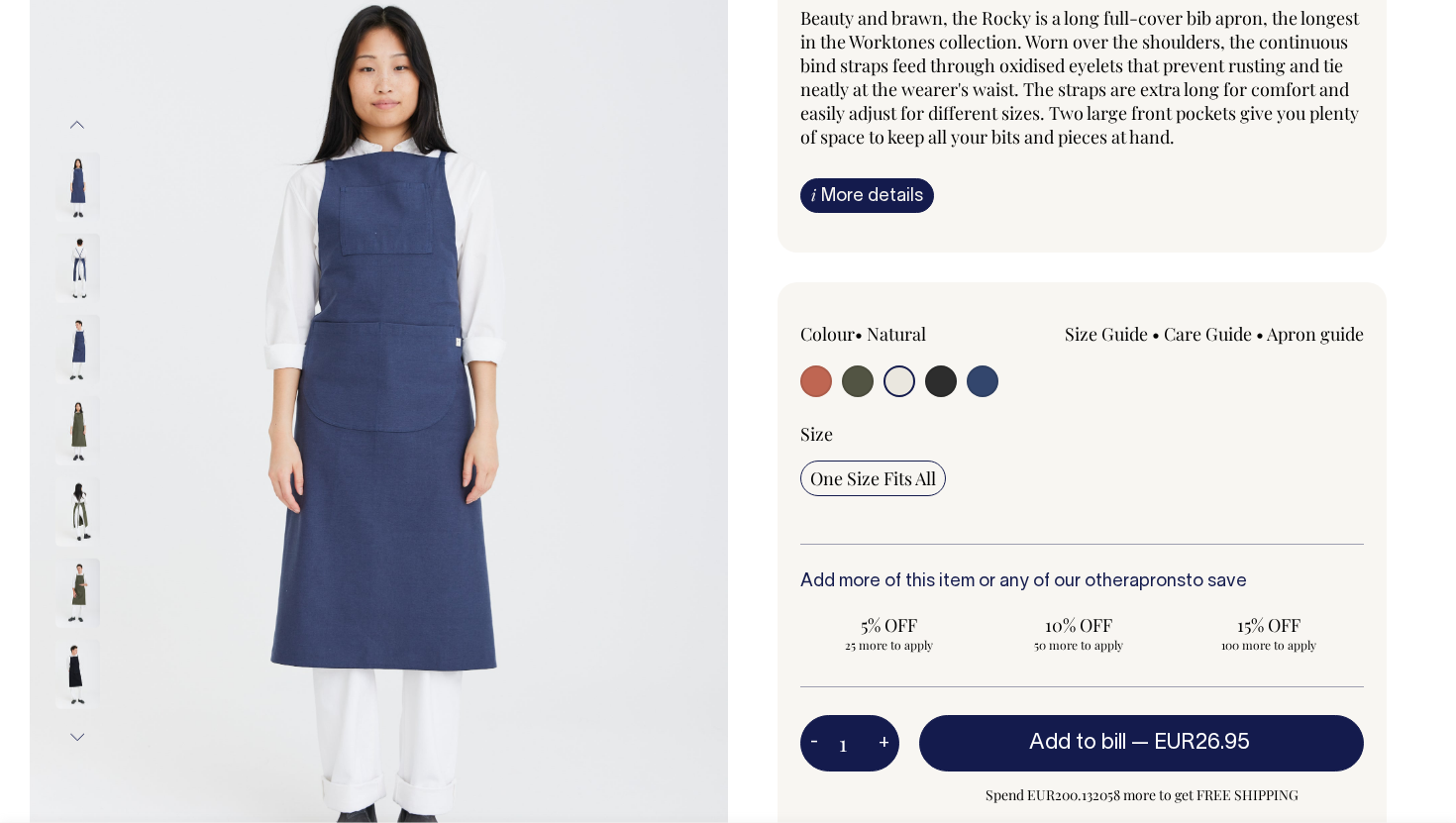 click on "Next" at bounding box center (77, 737) 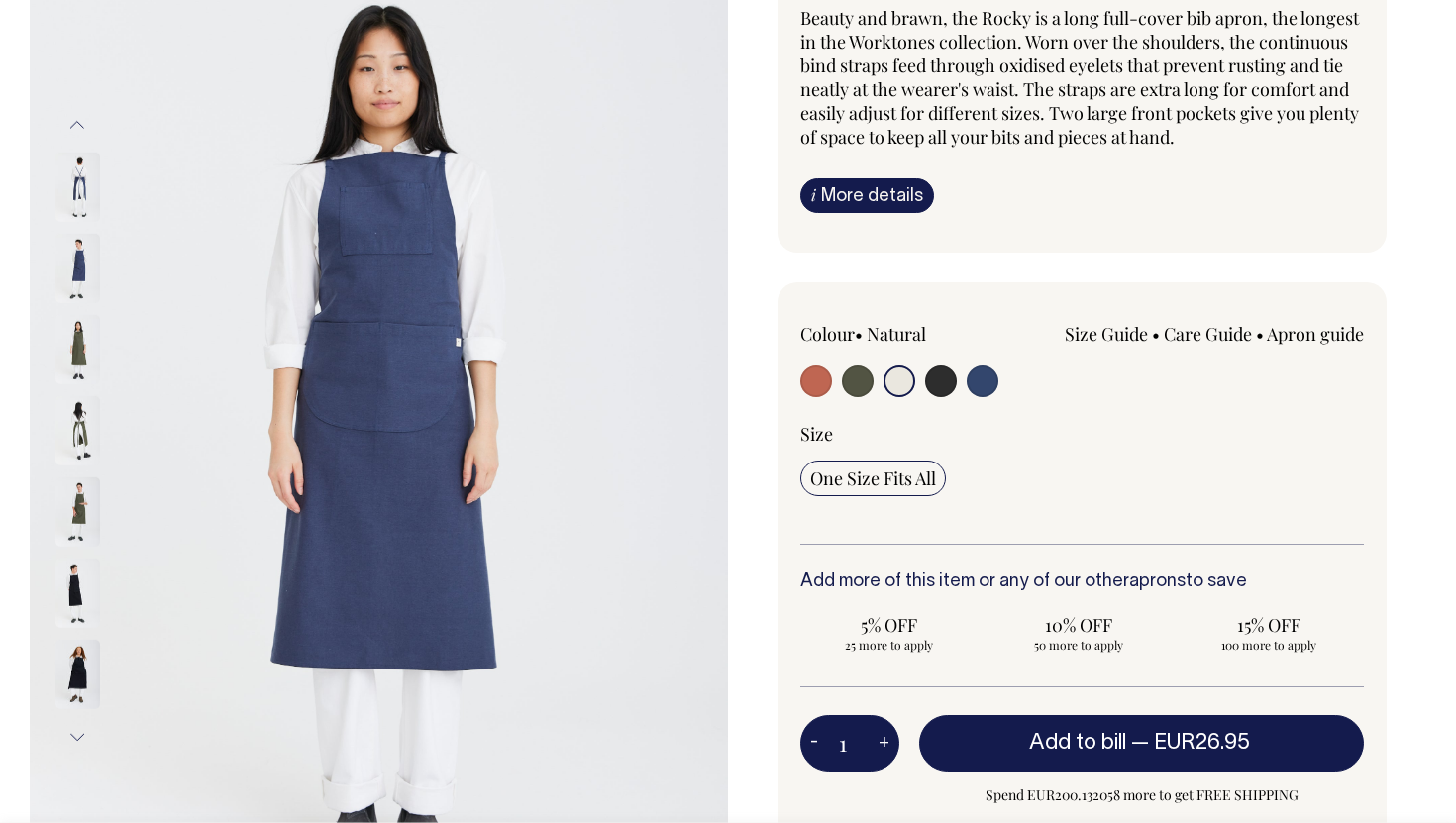 click on "Next" at bounding box center [77, 737] 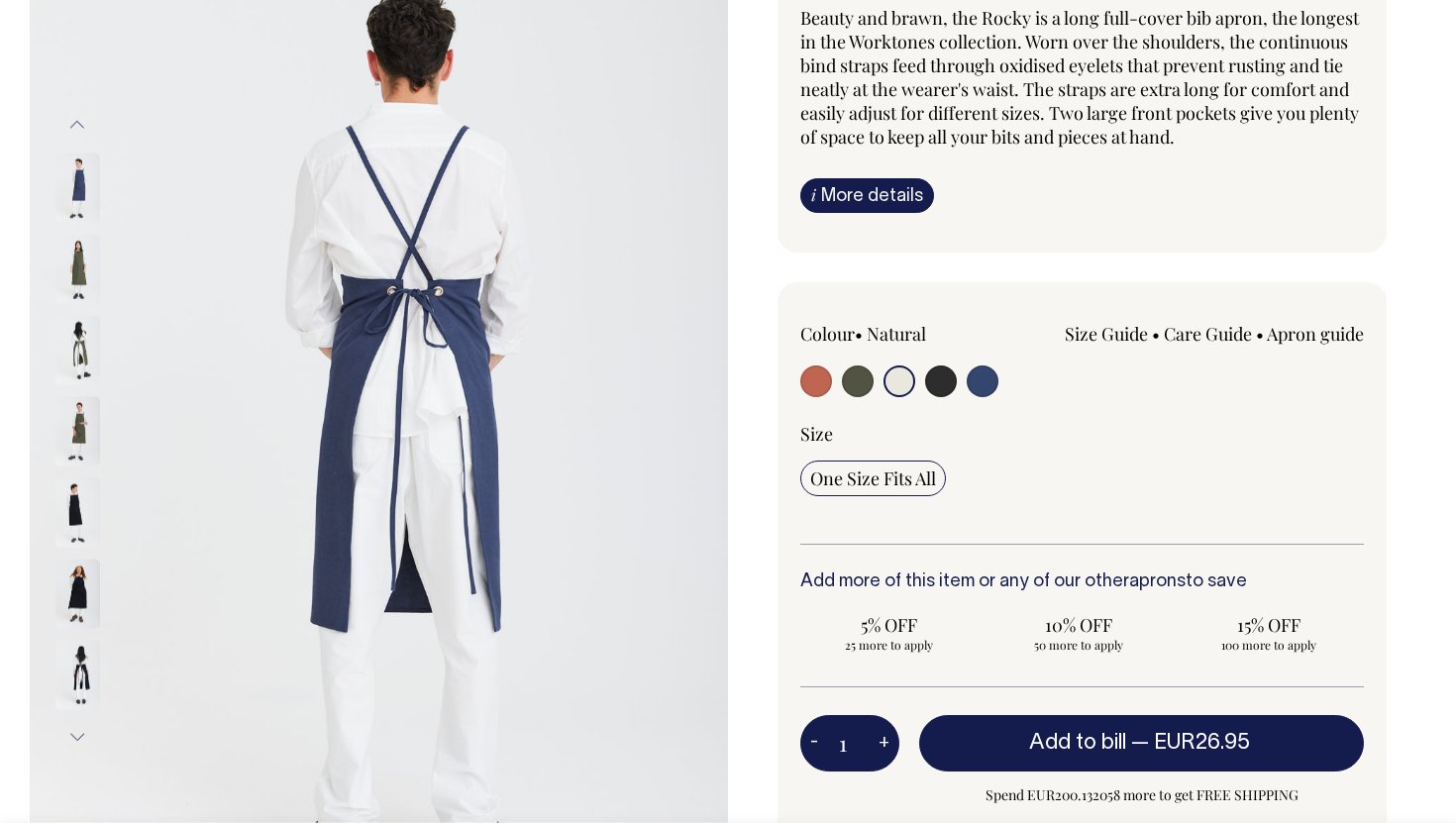click on "Next" at bounding box center [77, 737] 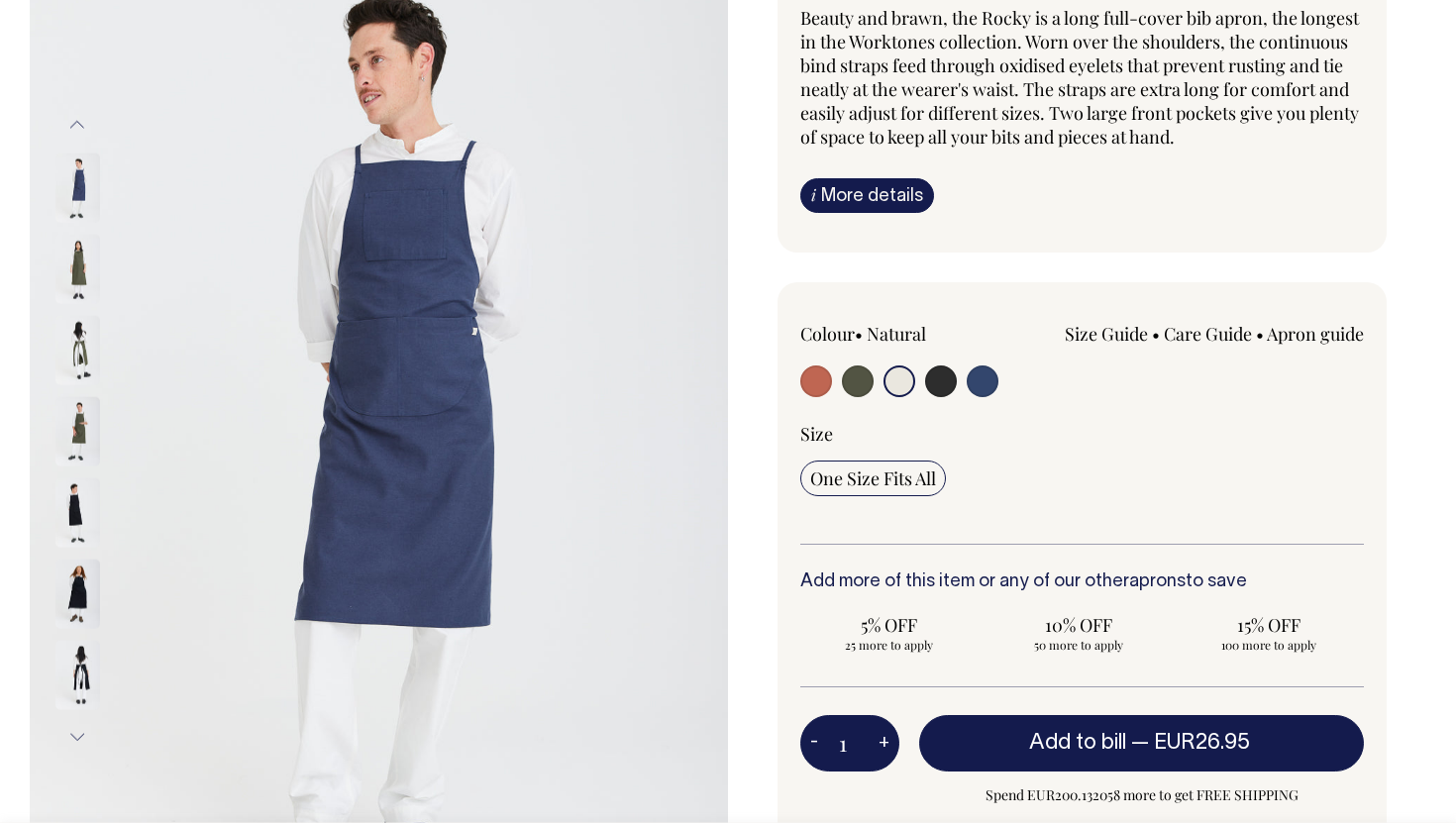click on "Next" at bounding box center [77, 737] 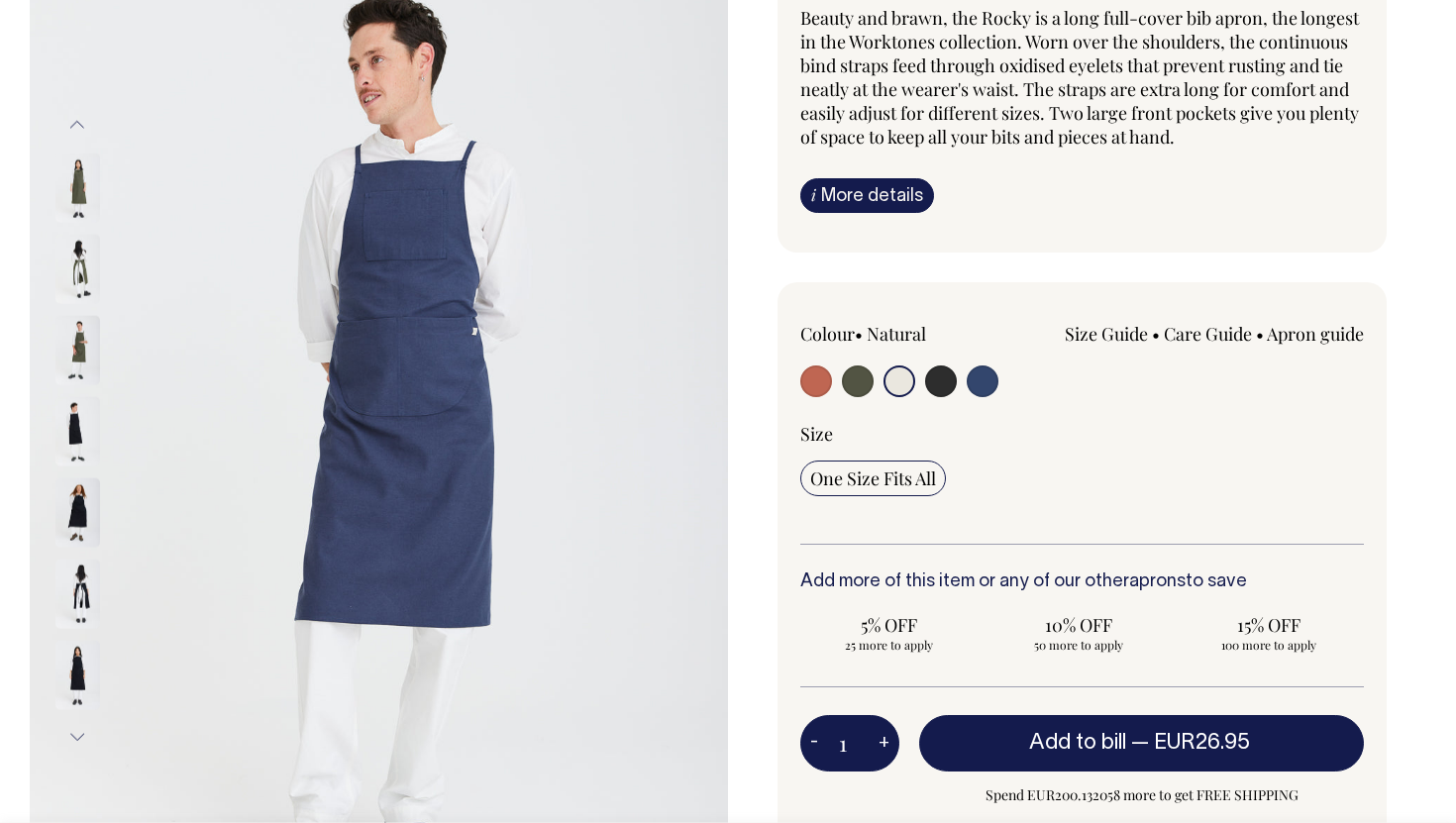 click on "Next" at bounding box center (77, 737) 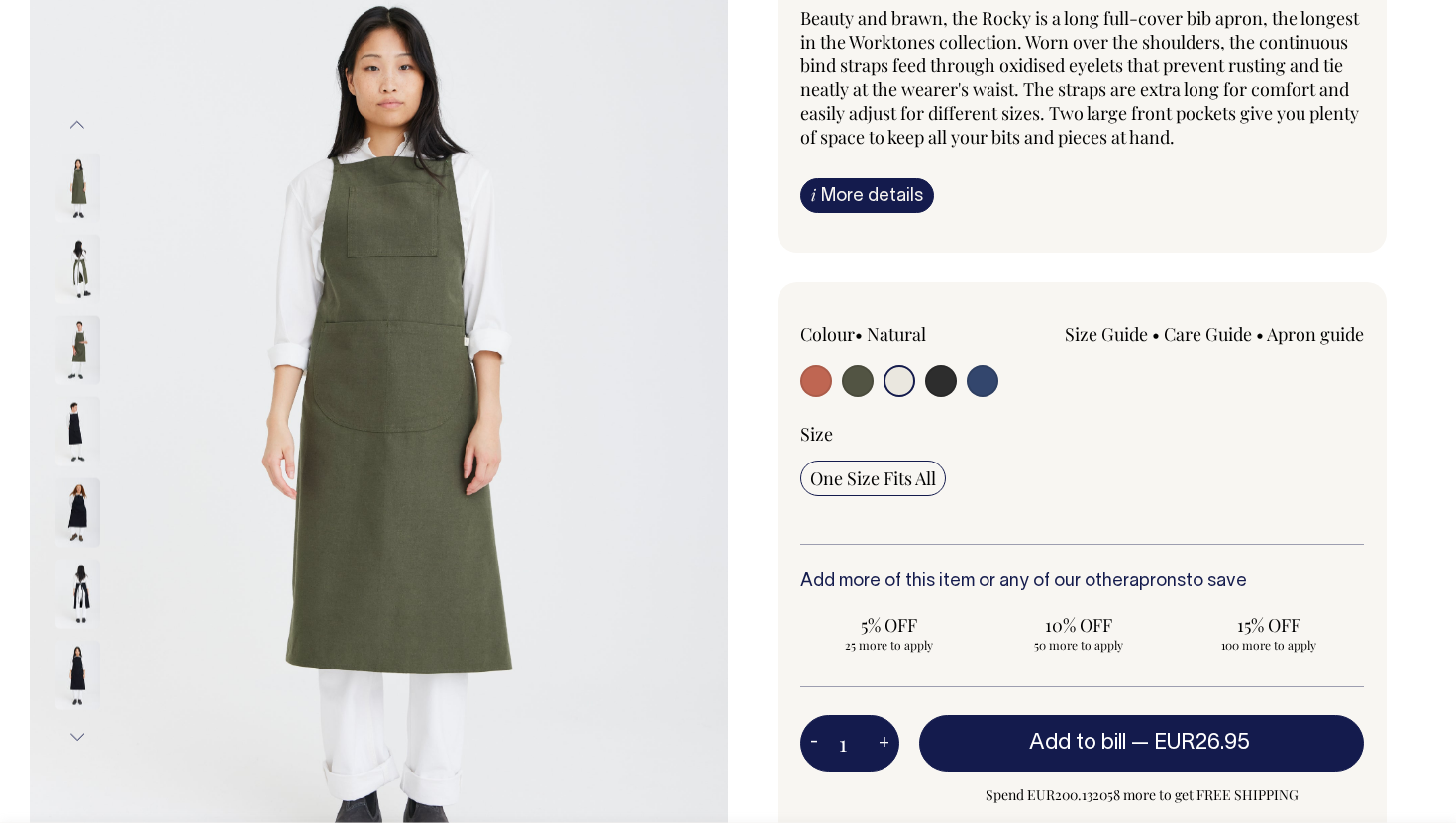 click on "Next" at bounding box center [77, 737] 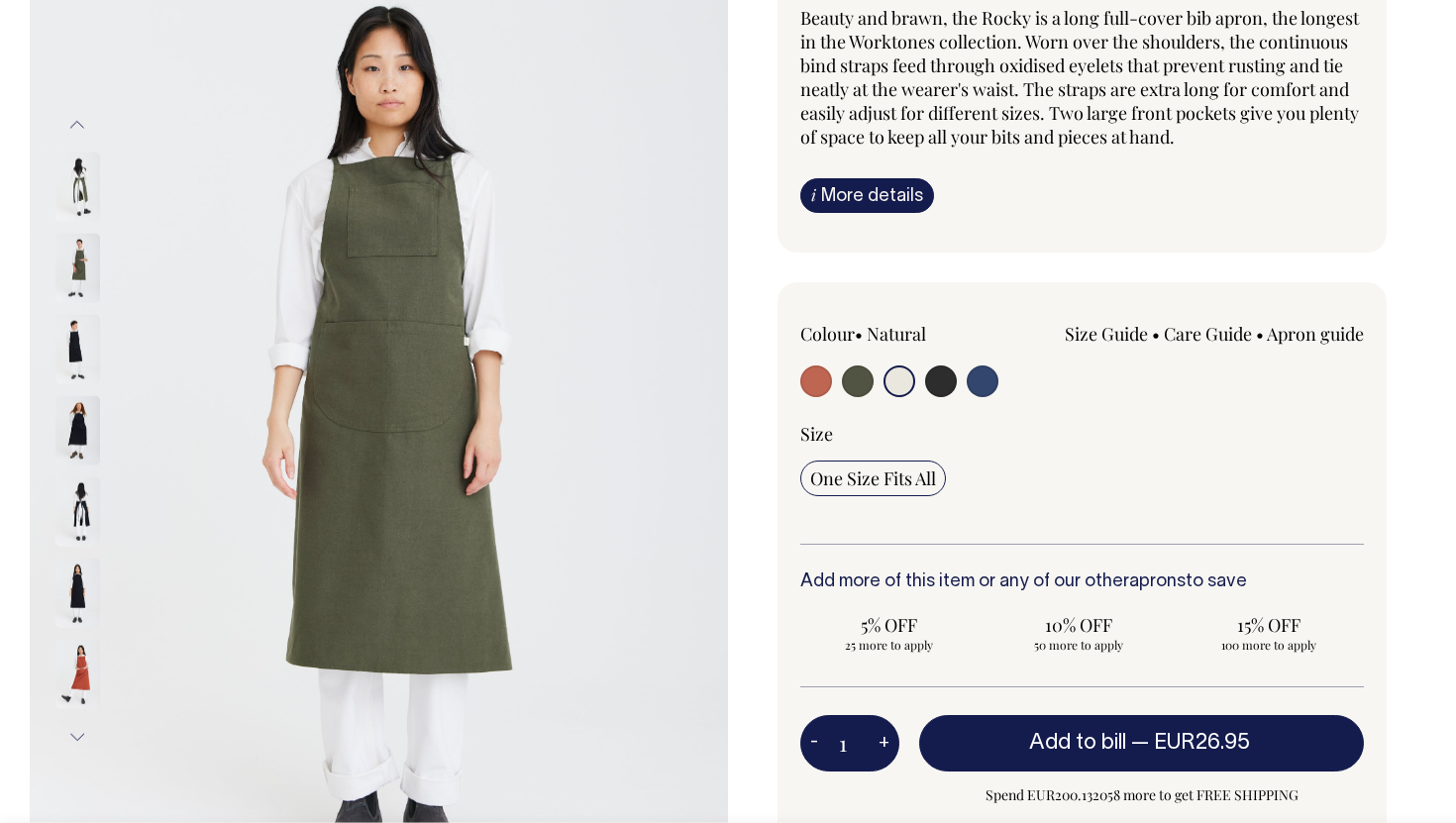 click on "Next" at bounding box center [77, 737] 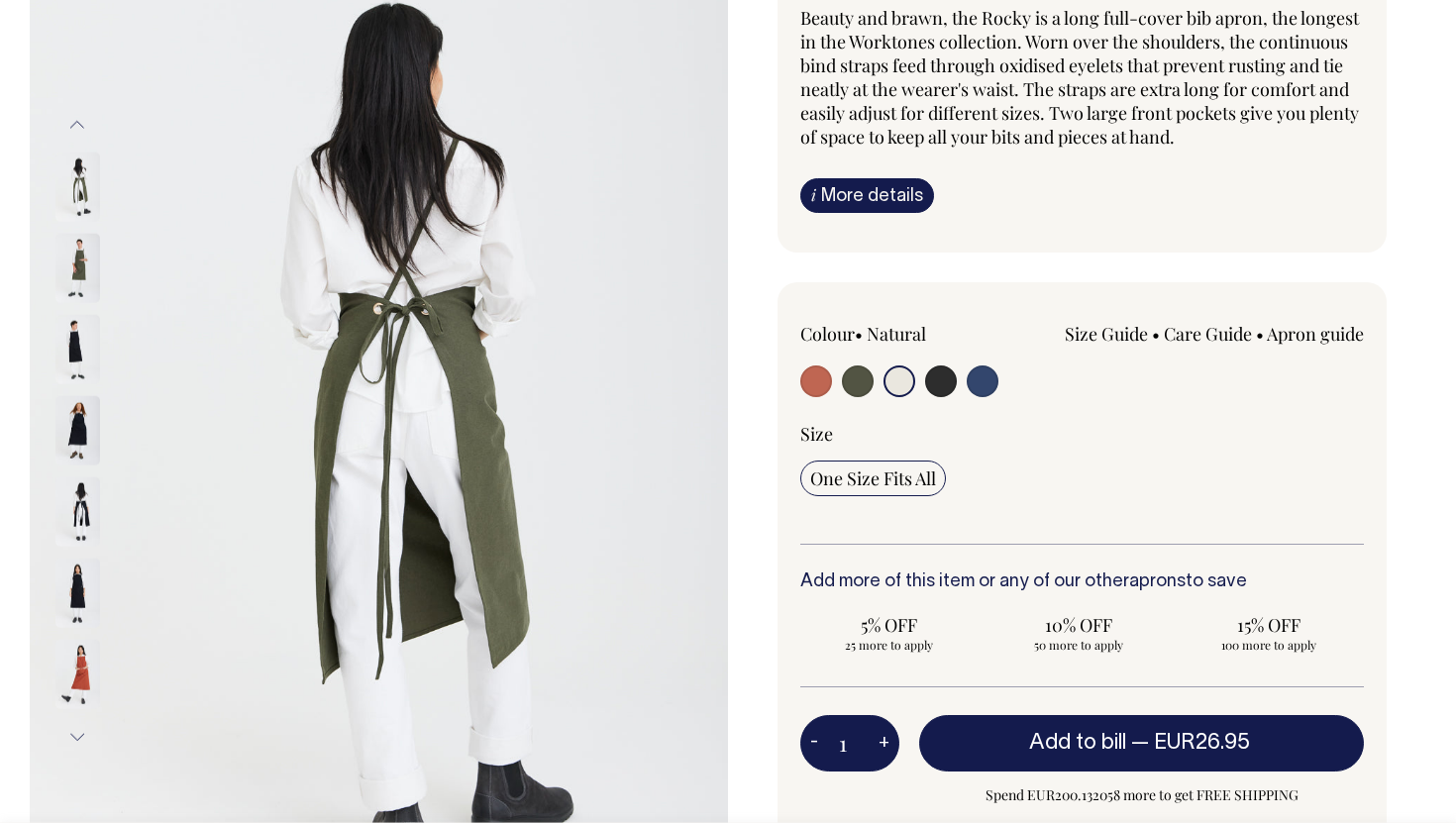 click on "Next" at bounding box center [77, 737] 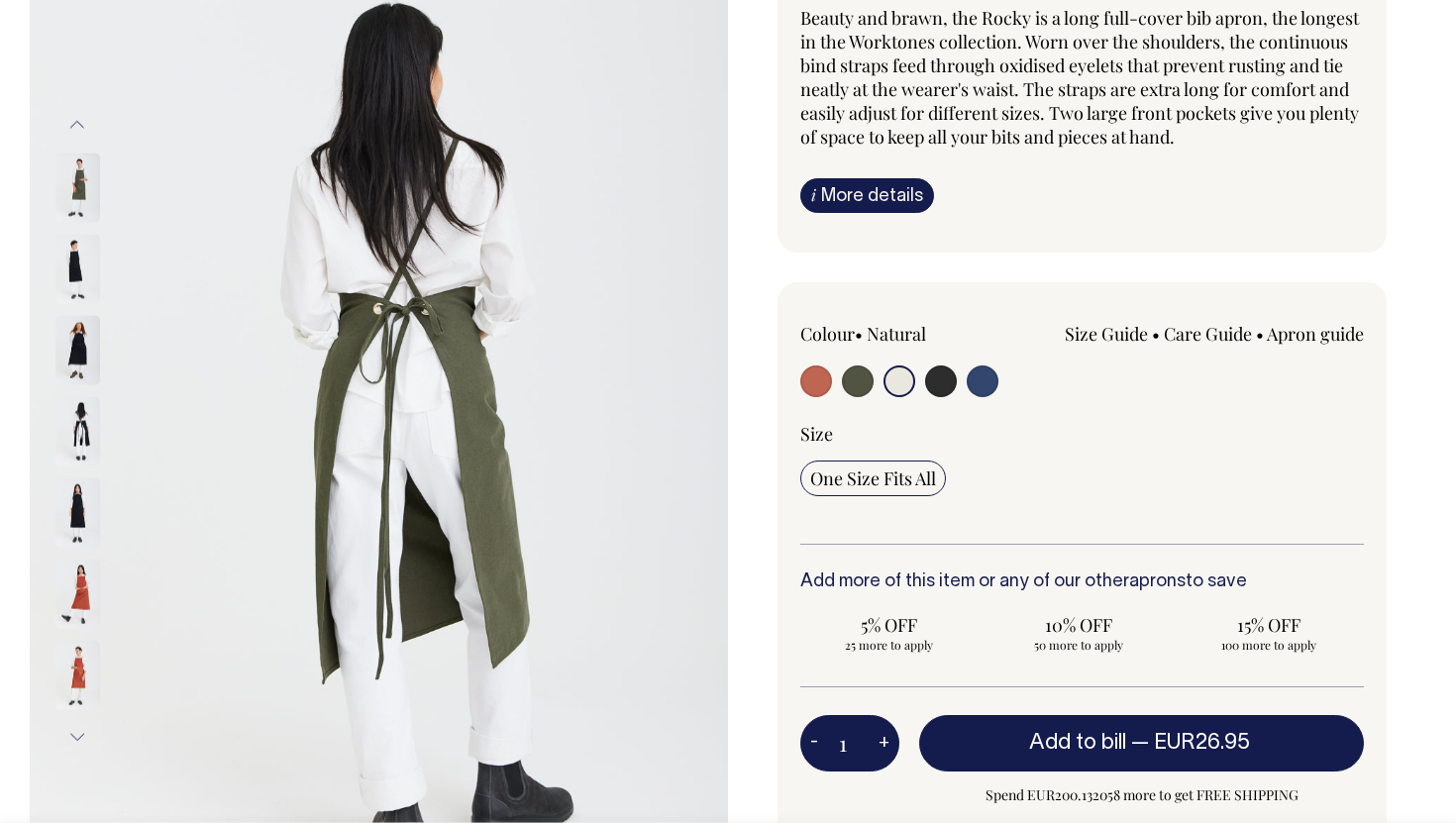 click on "Next" at bounding box center [77, 737] 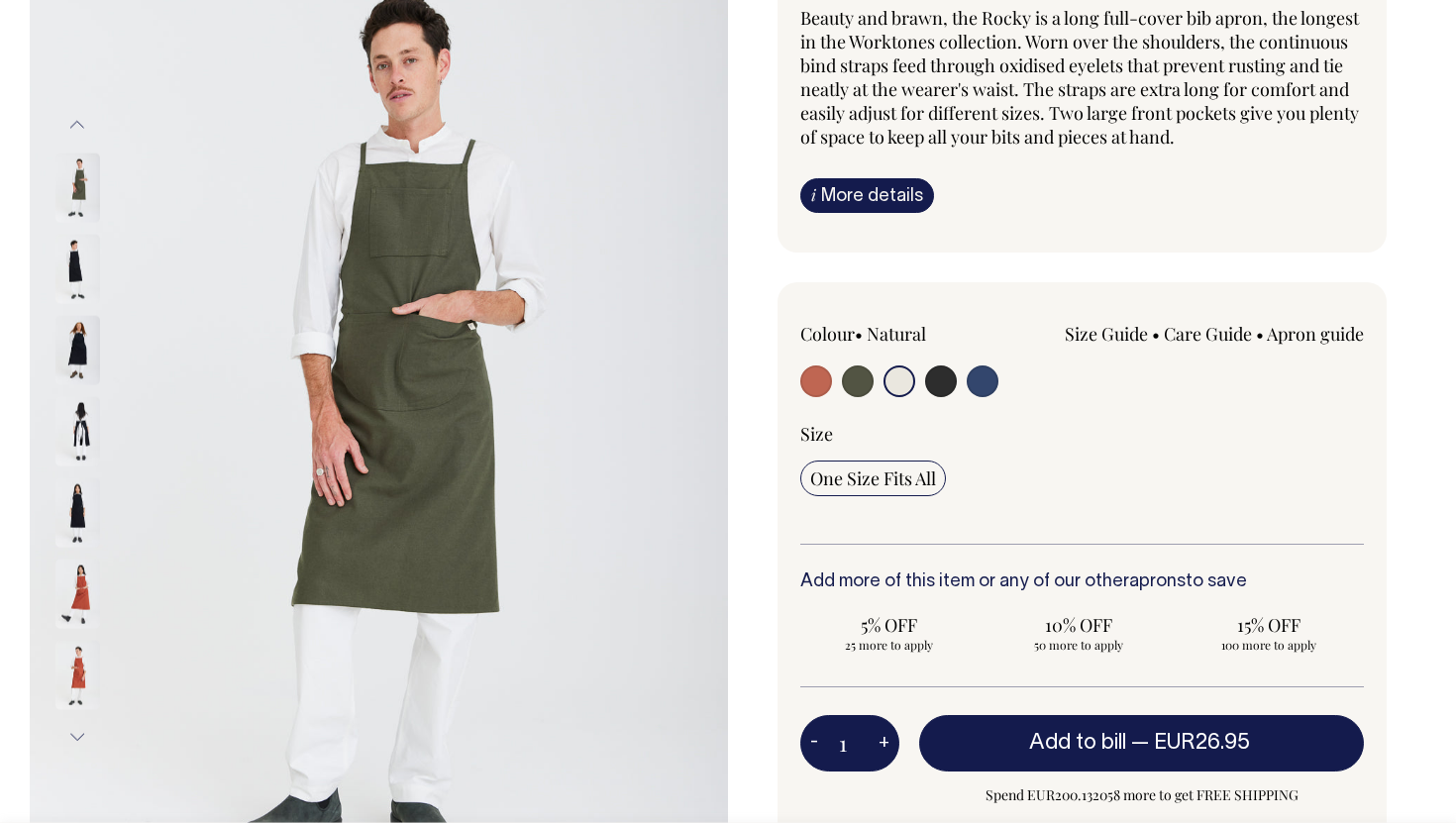 click on "Next" at bounding box center (77, 737) 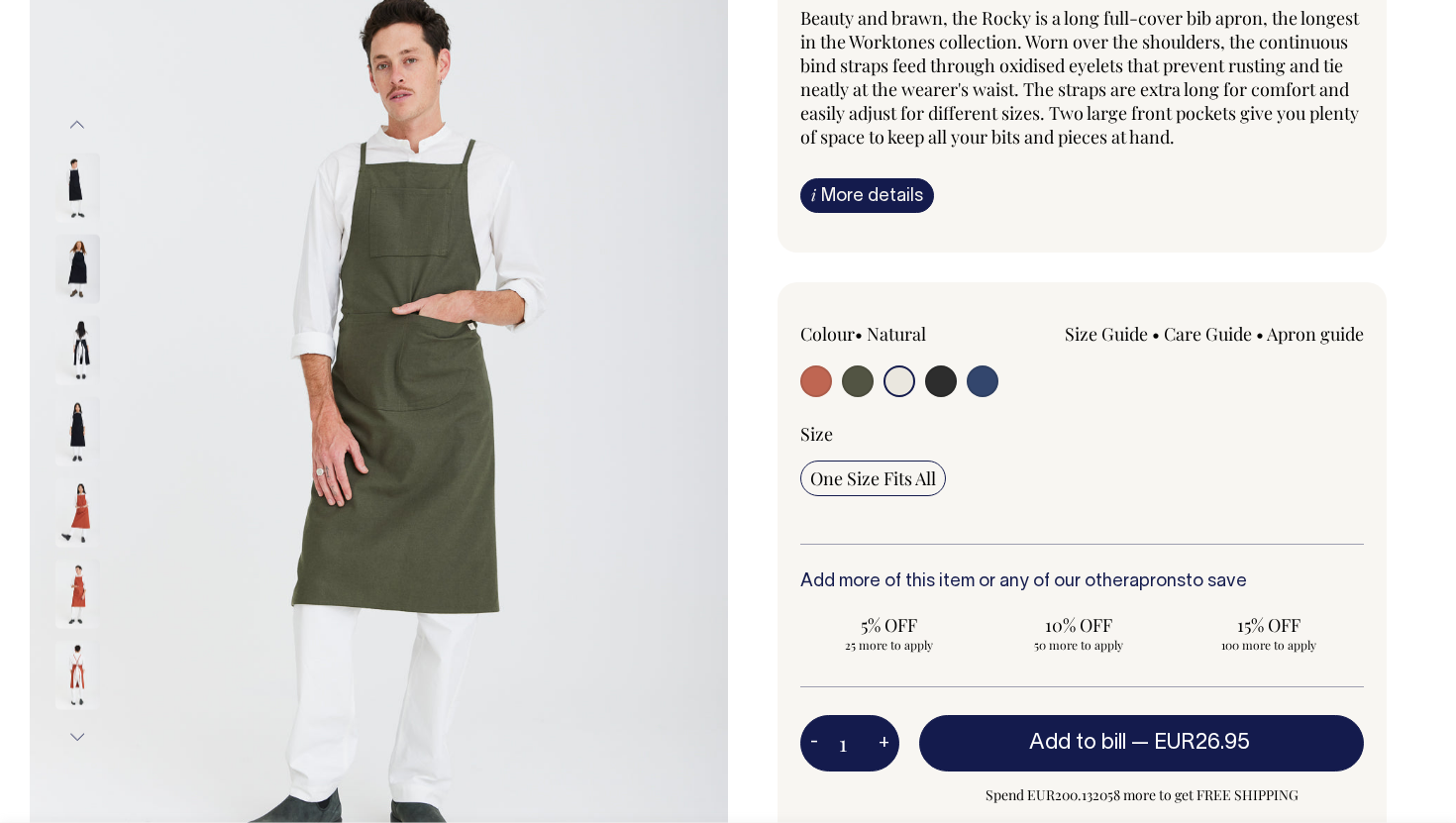 click on "Next" at bounding box center [77, 737] 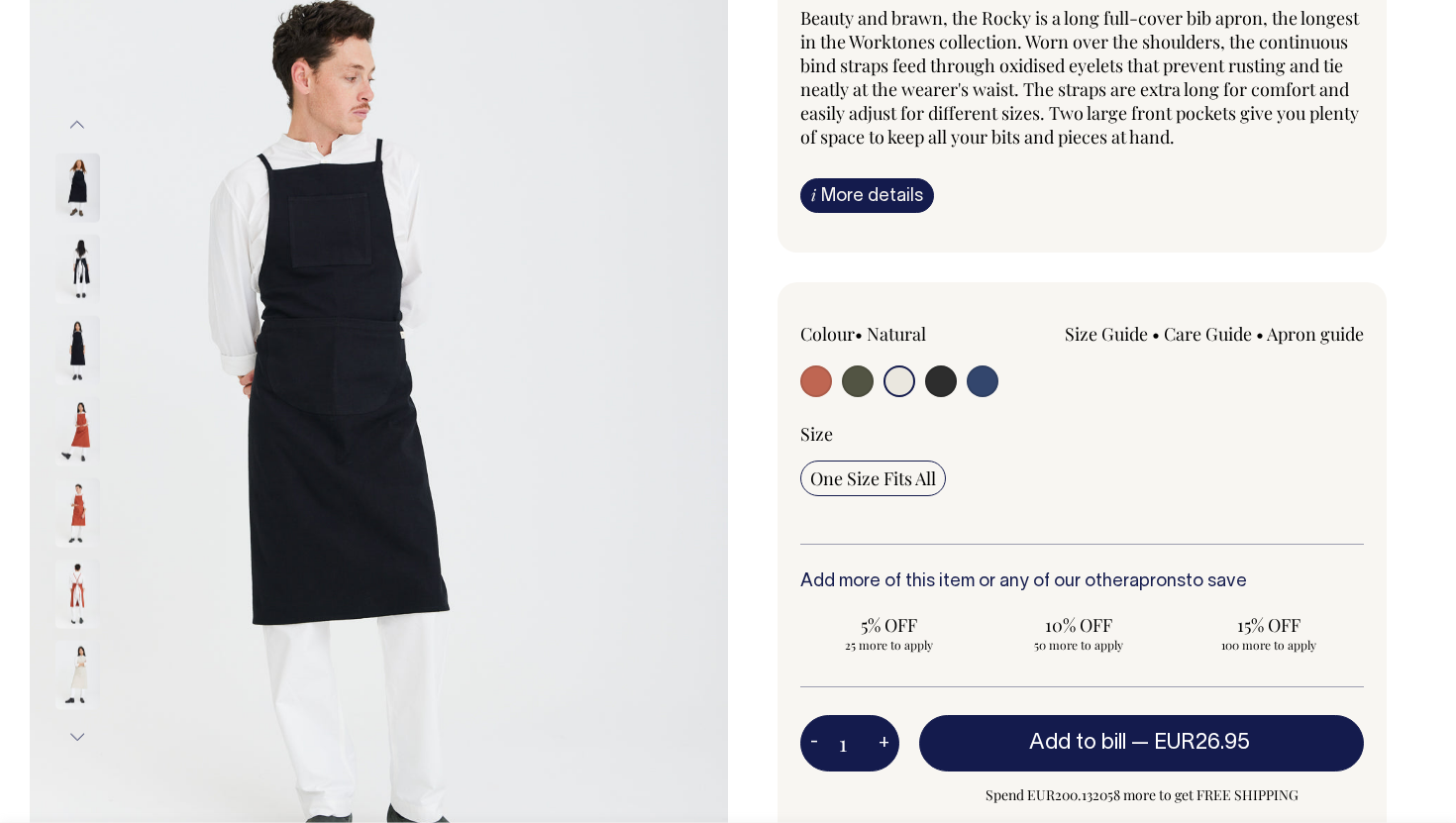 click on "Next" at bounding box center [77, 737] 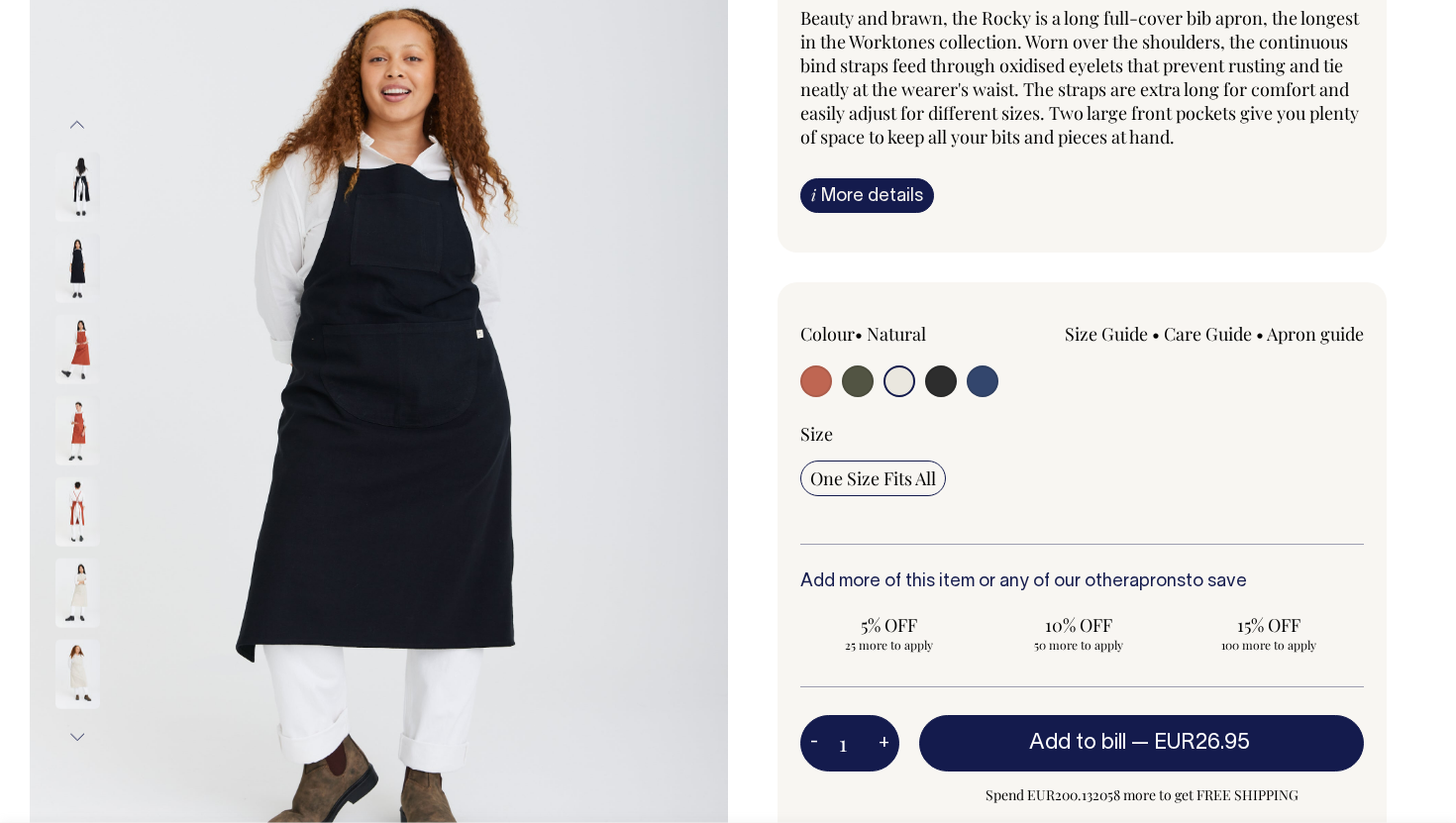 click on "Next" at bounding box center (77, 737) 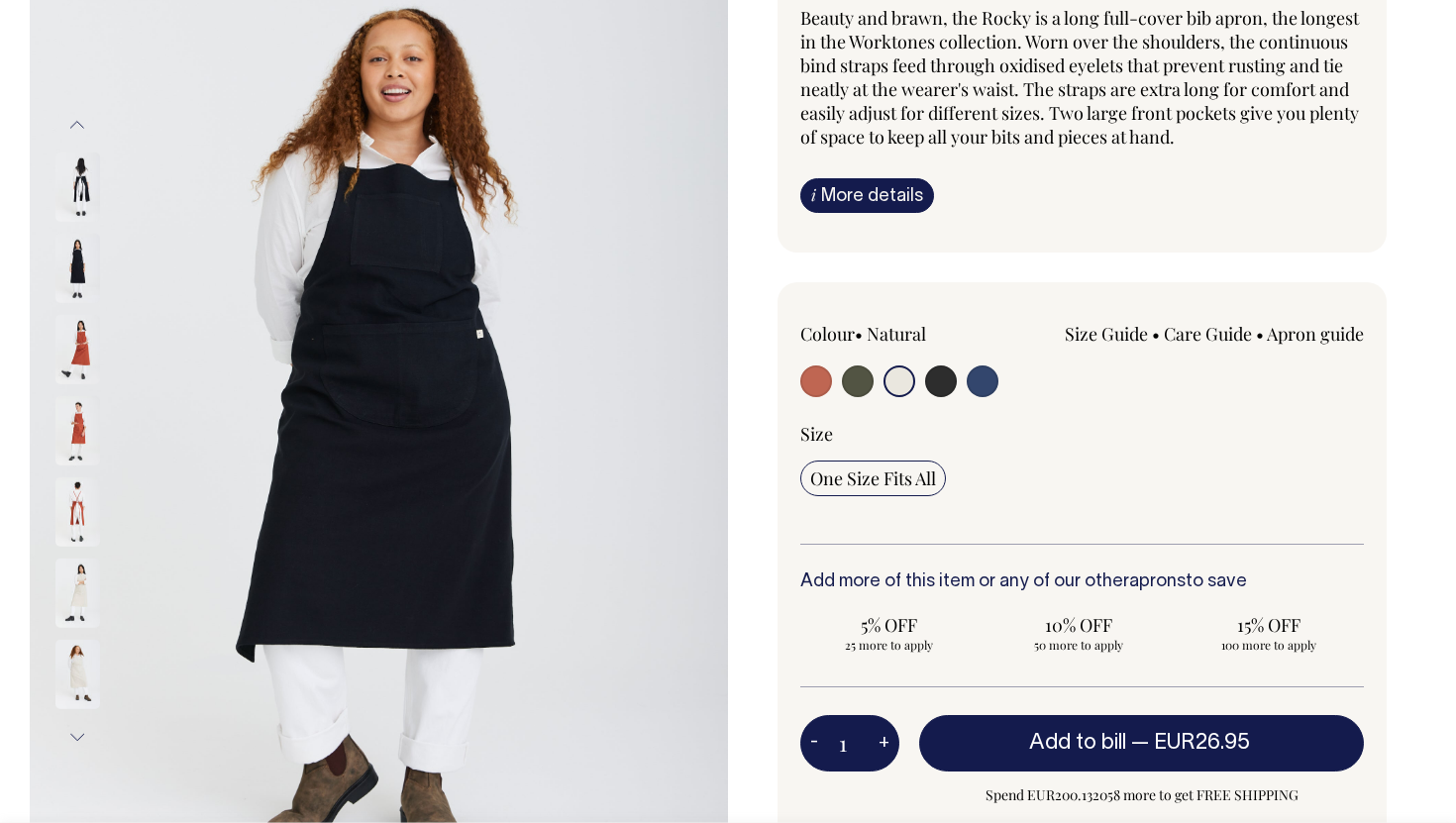 click on "Next" at bounding box center [77, 737] 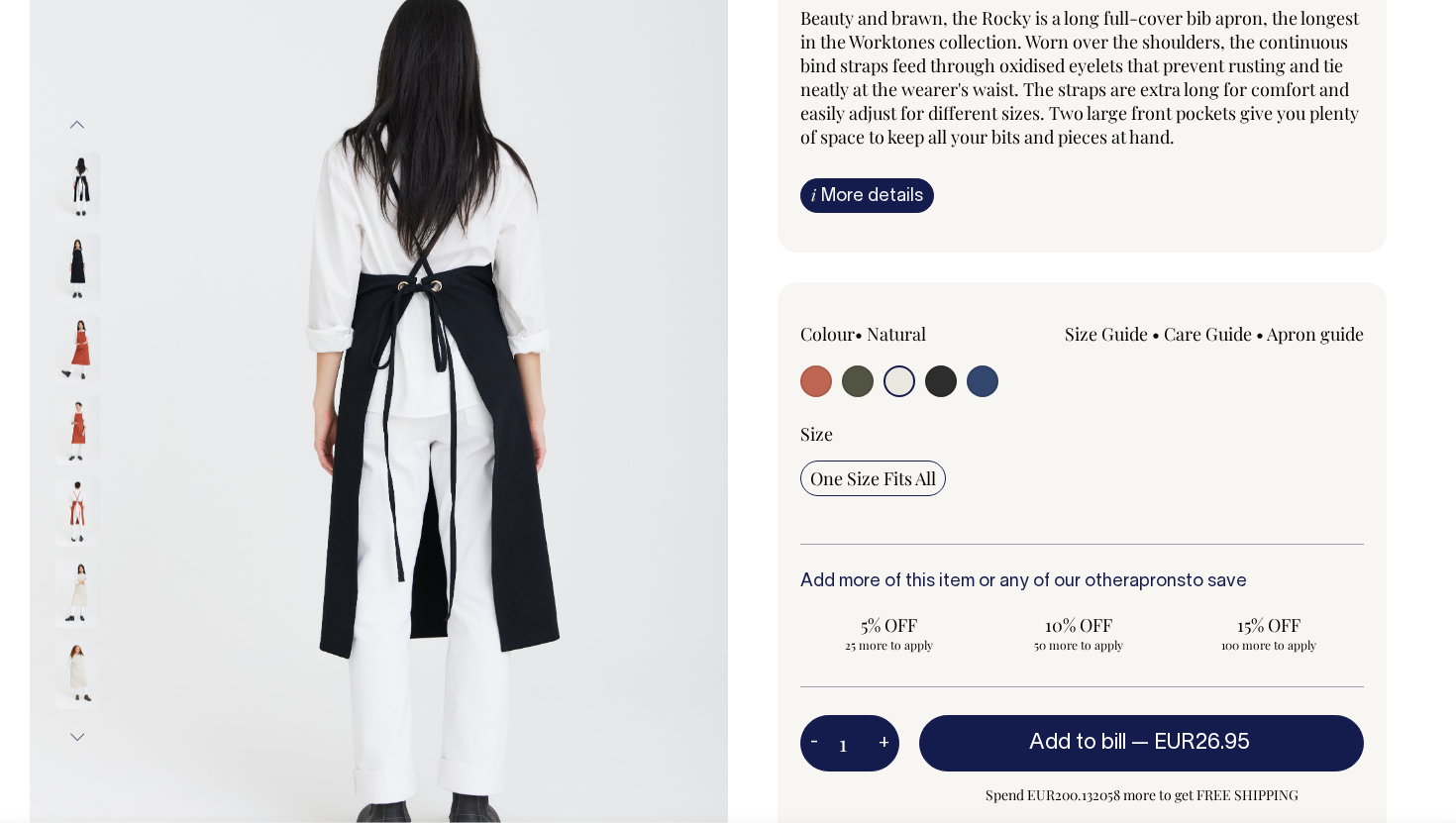 click at bounding box center (858, 383) 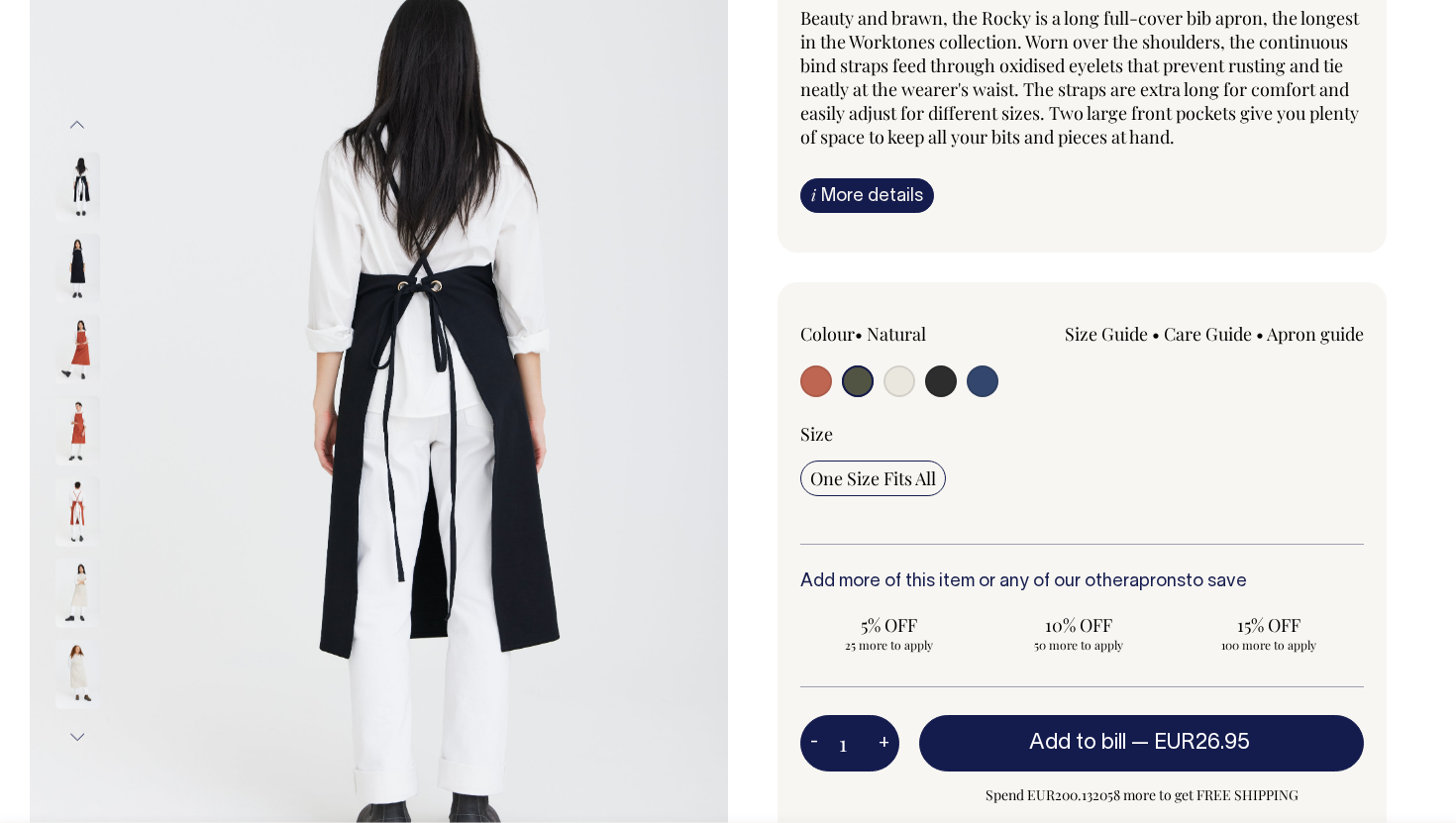 radio on "true" 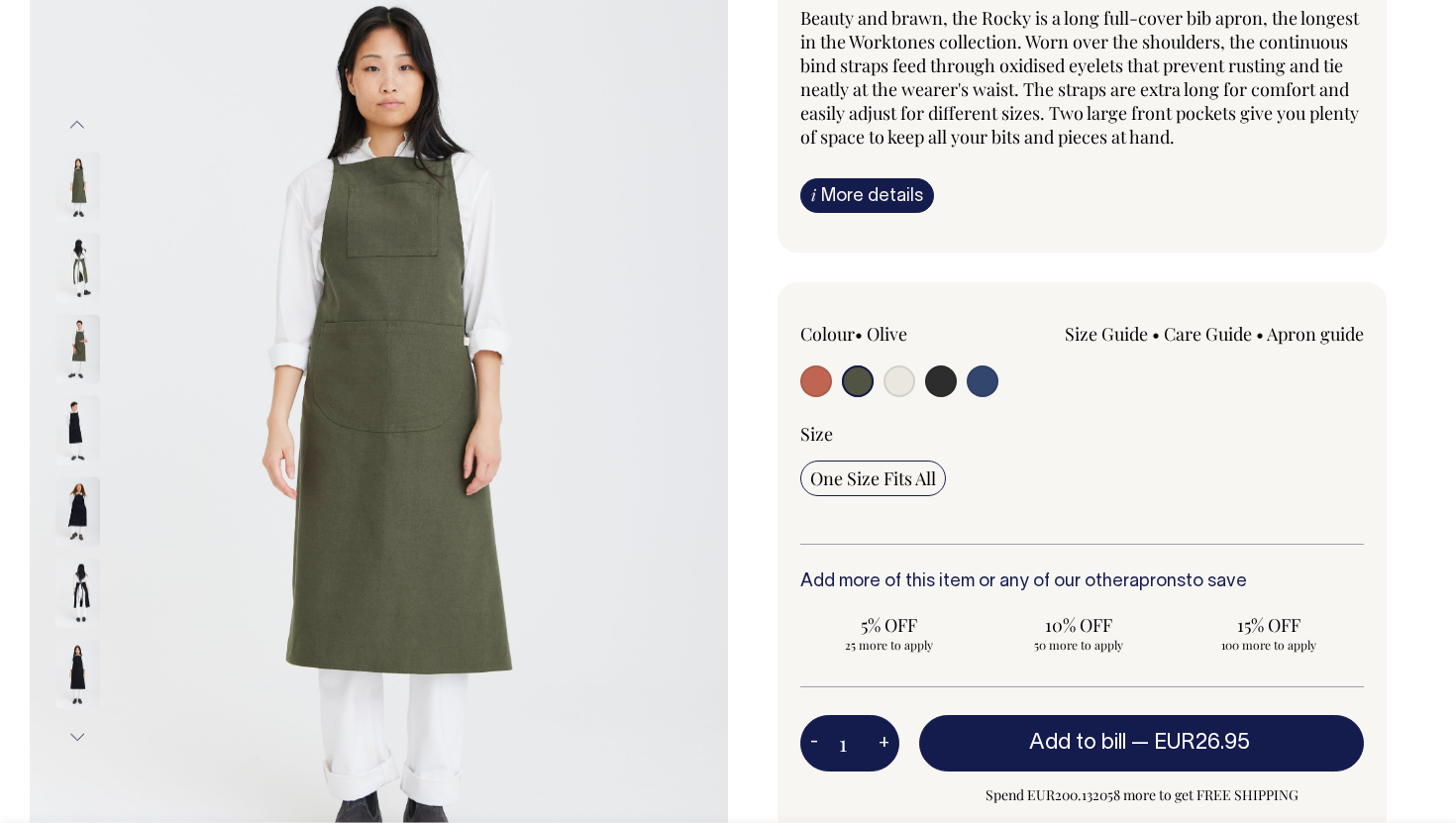 click at bounding box center [899, 381] 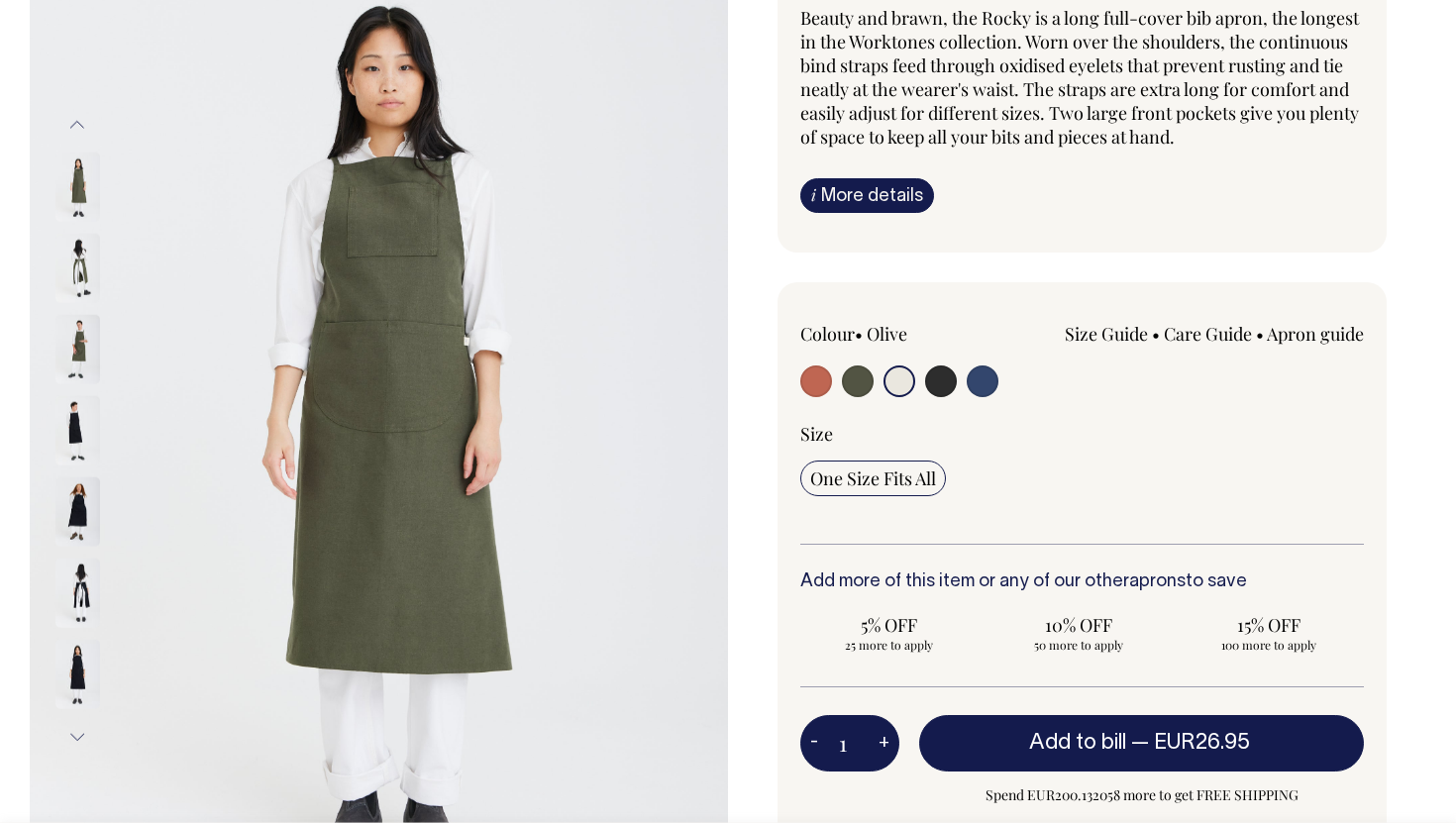radio on "true" 